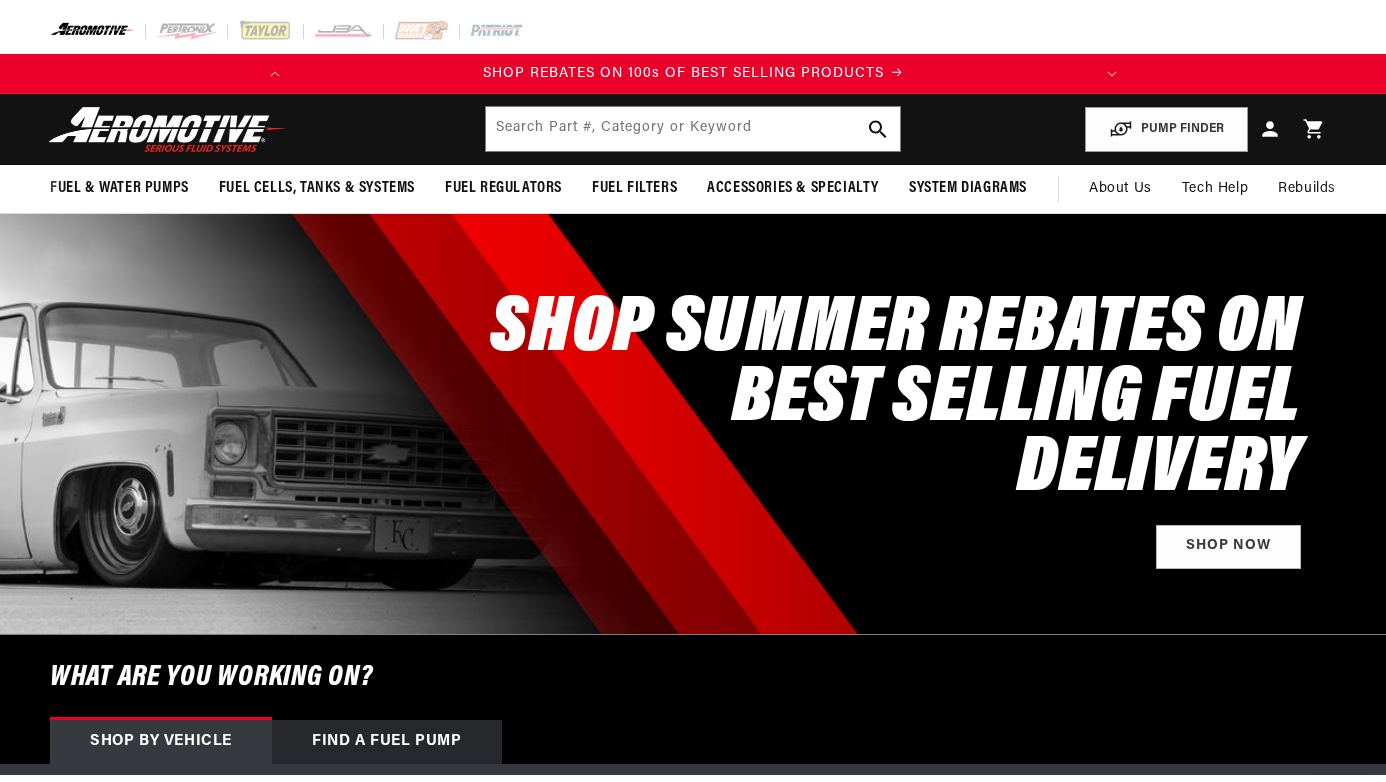 scroll, scrollTop: 0, scrollLeft: 0, axis: both 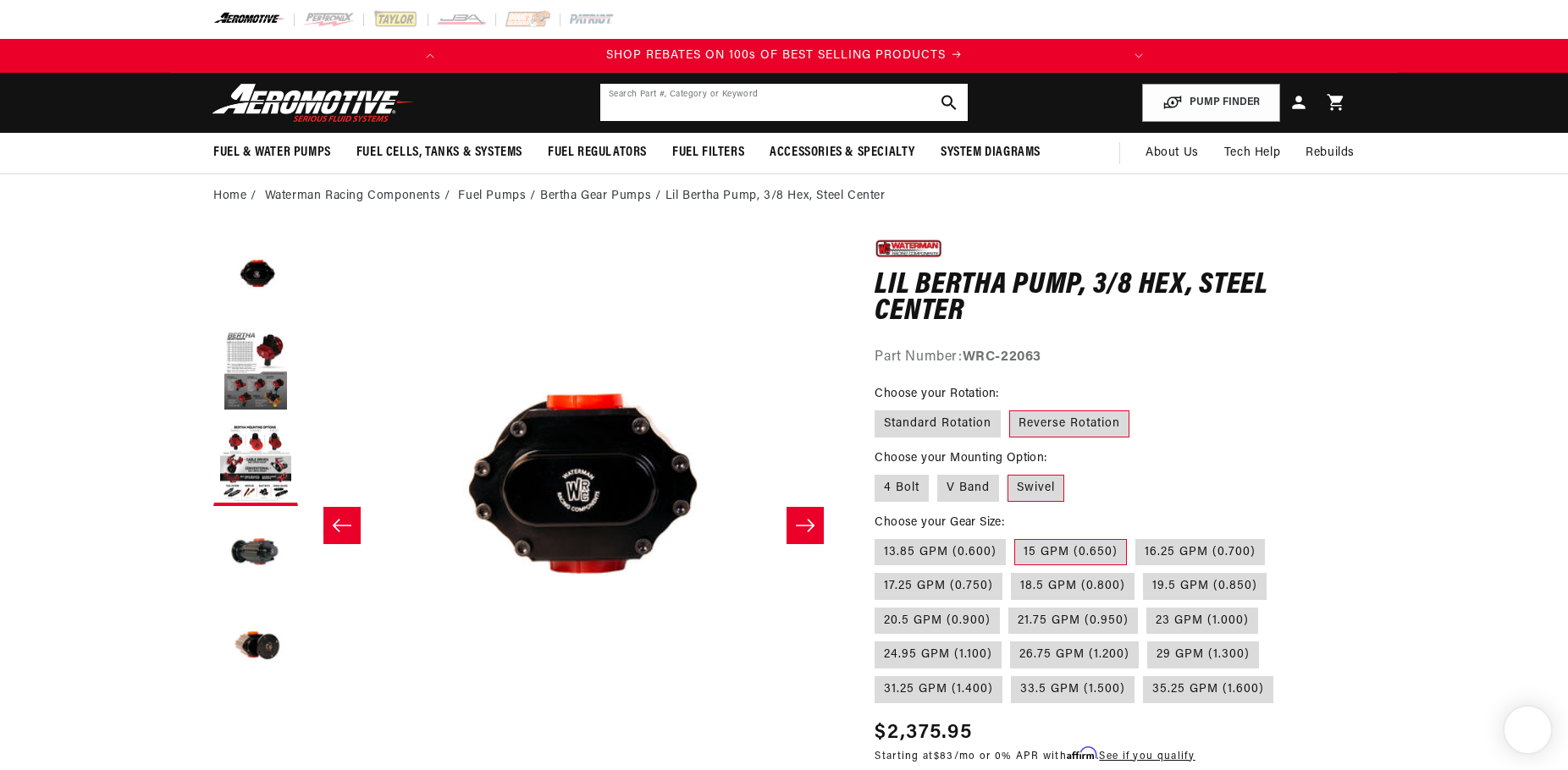 click 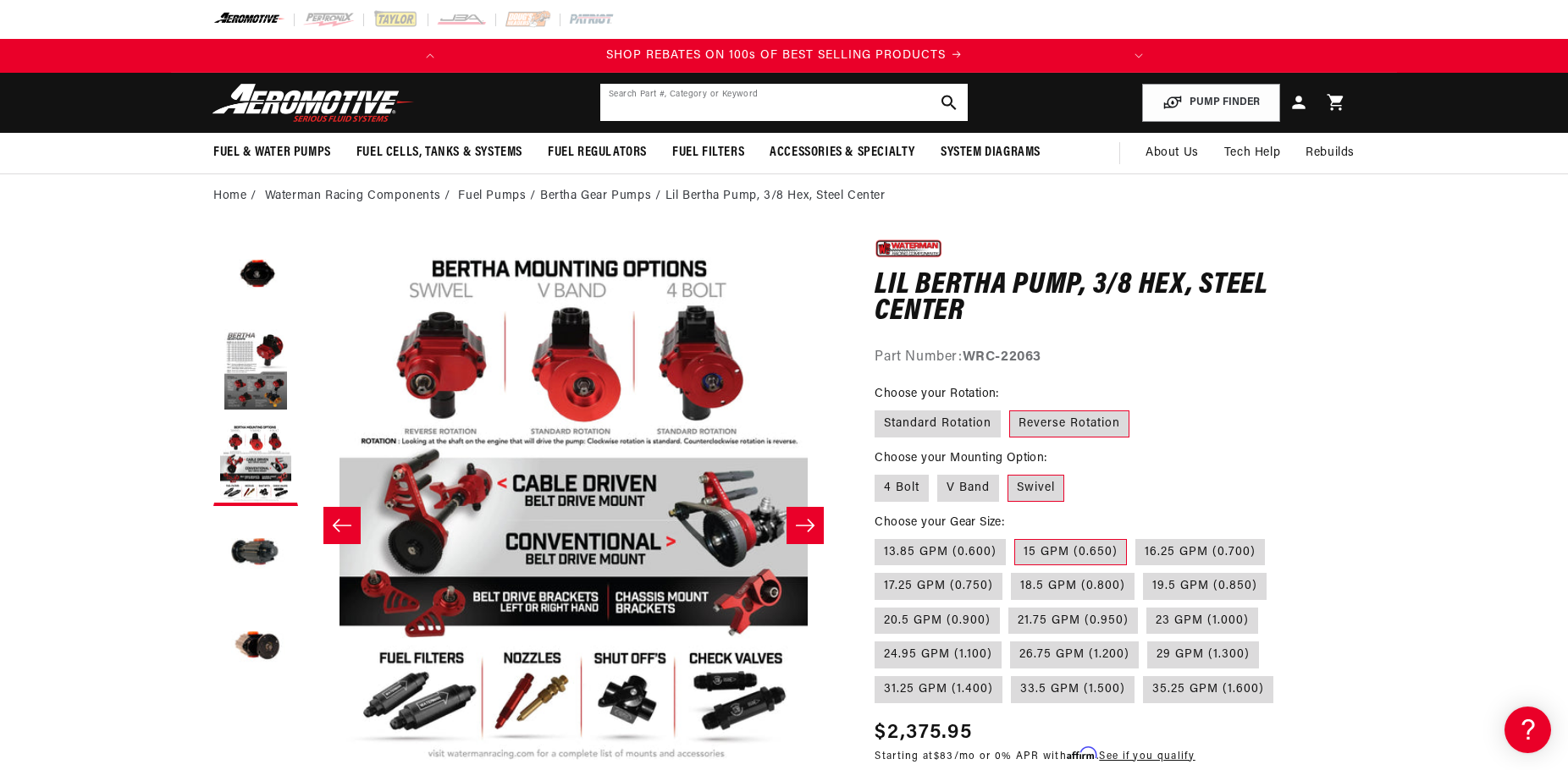 scroll, scrollTop: 0, scrollLeft: 0, axis: both 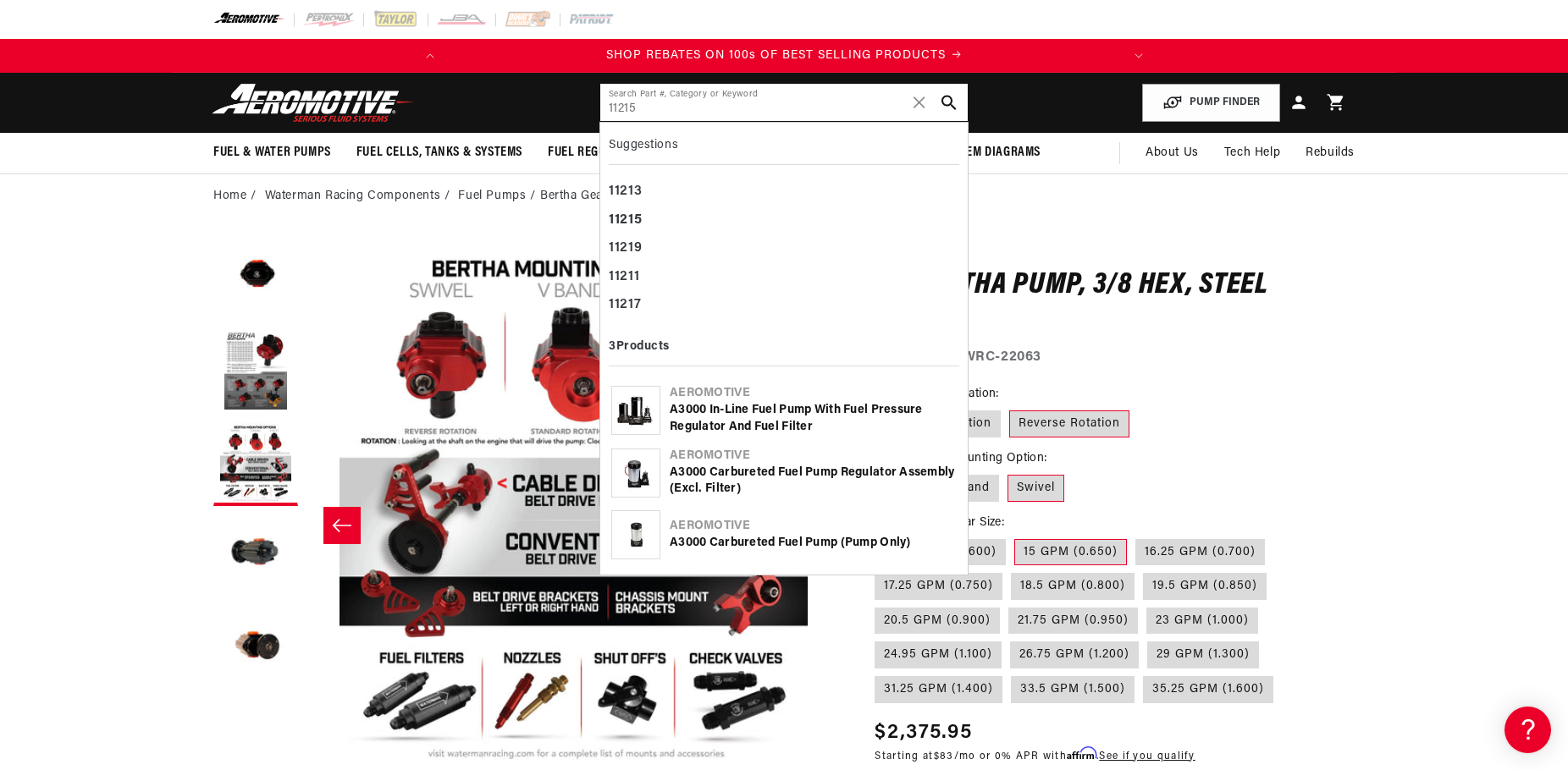 type on "11215" 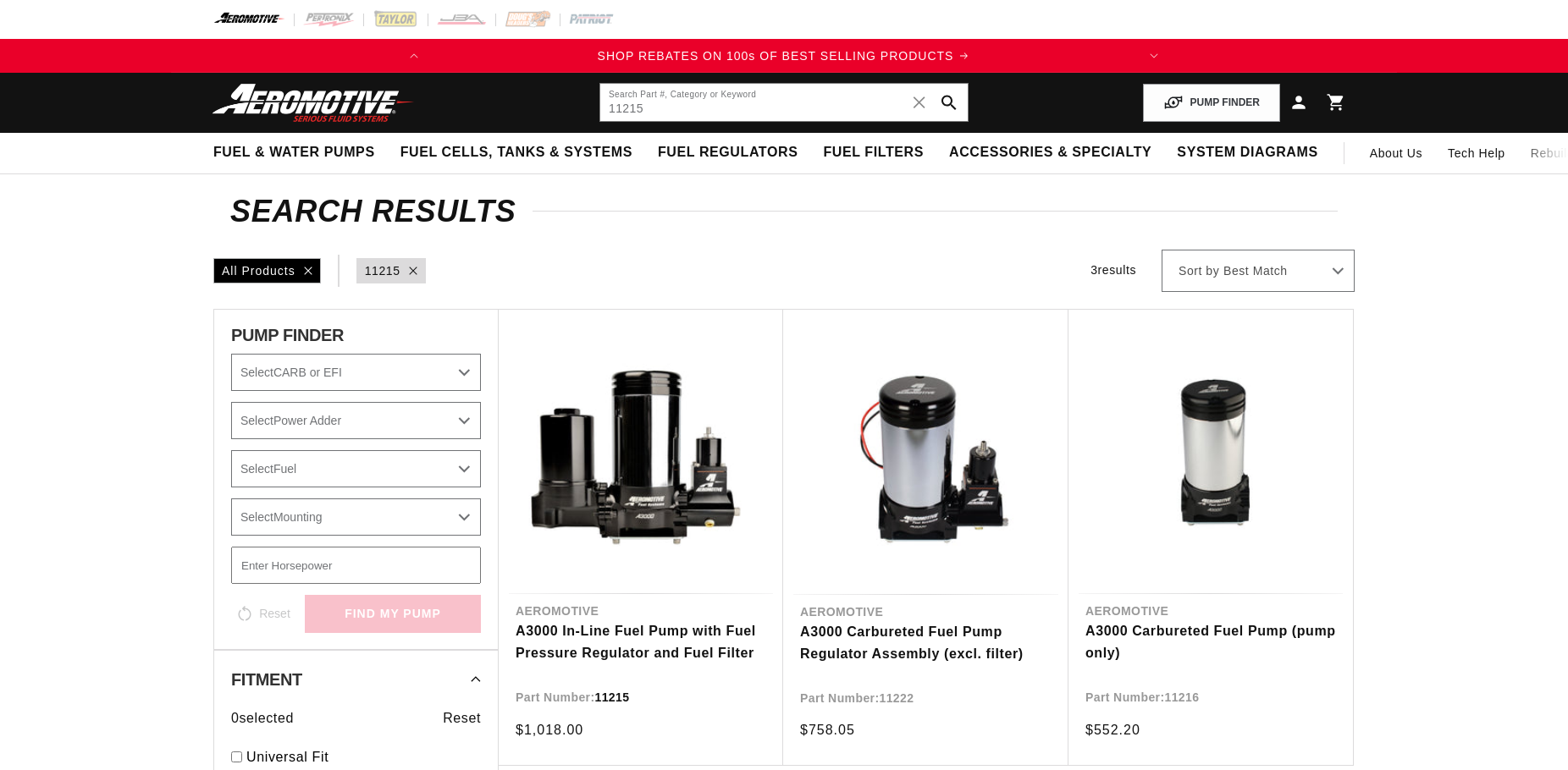 scroll, scrollTop: 0, scrollLeft: 0, axis: both 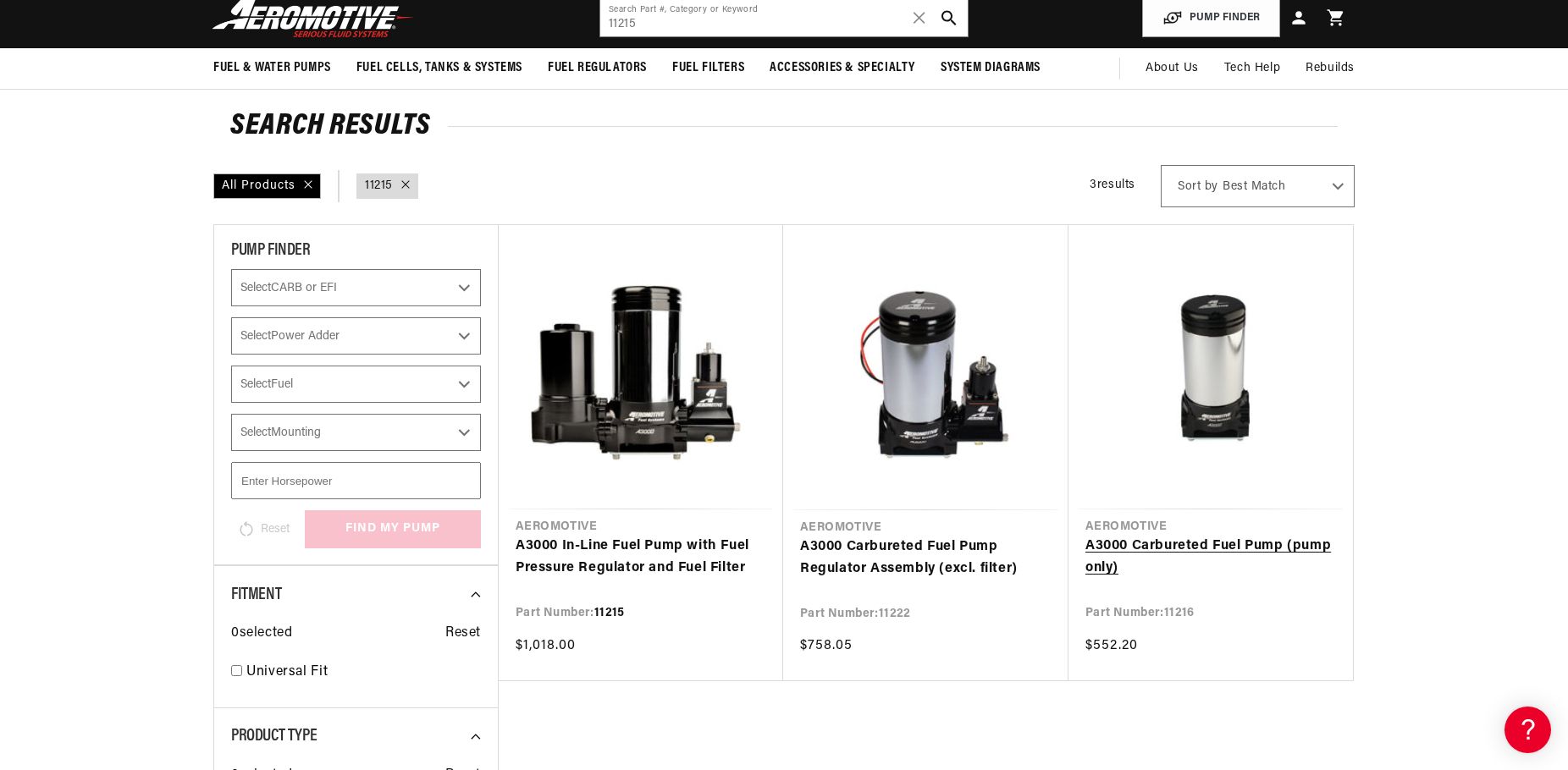 click on "A3000 Carbureted Fuel Pump (pump only)" at bounding box center (1211, 557) 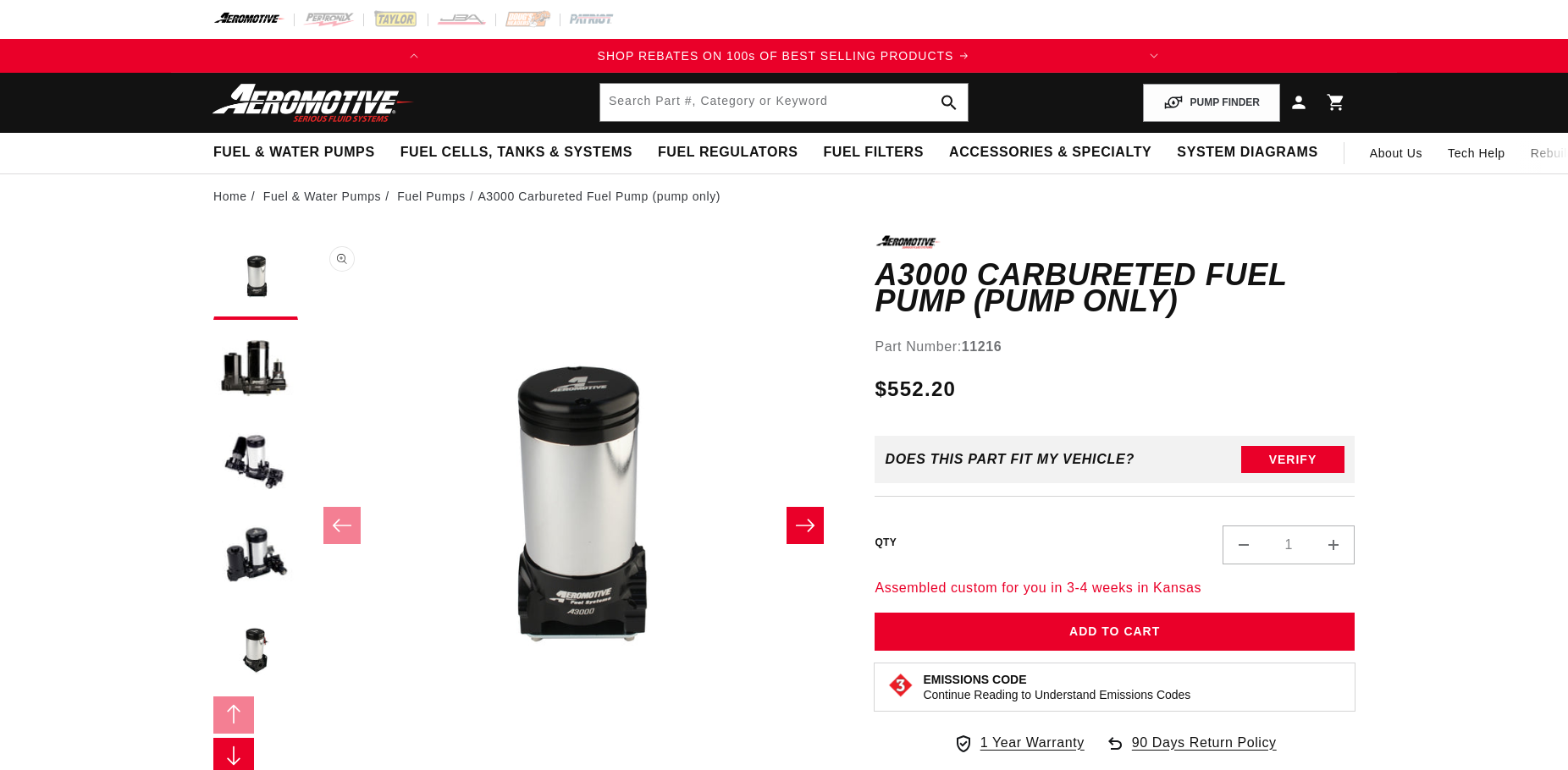 scroll, scrollTop: 0, scrollLeft: 0, axis: both 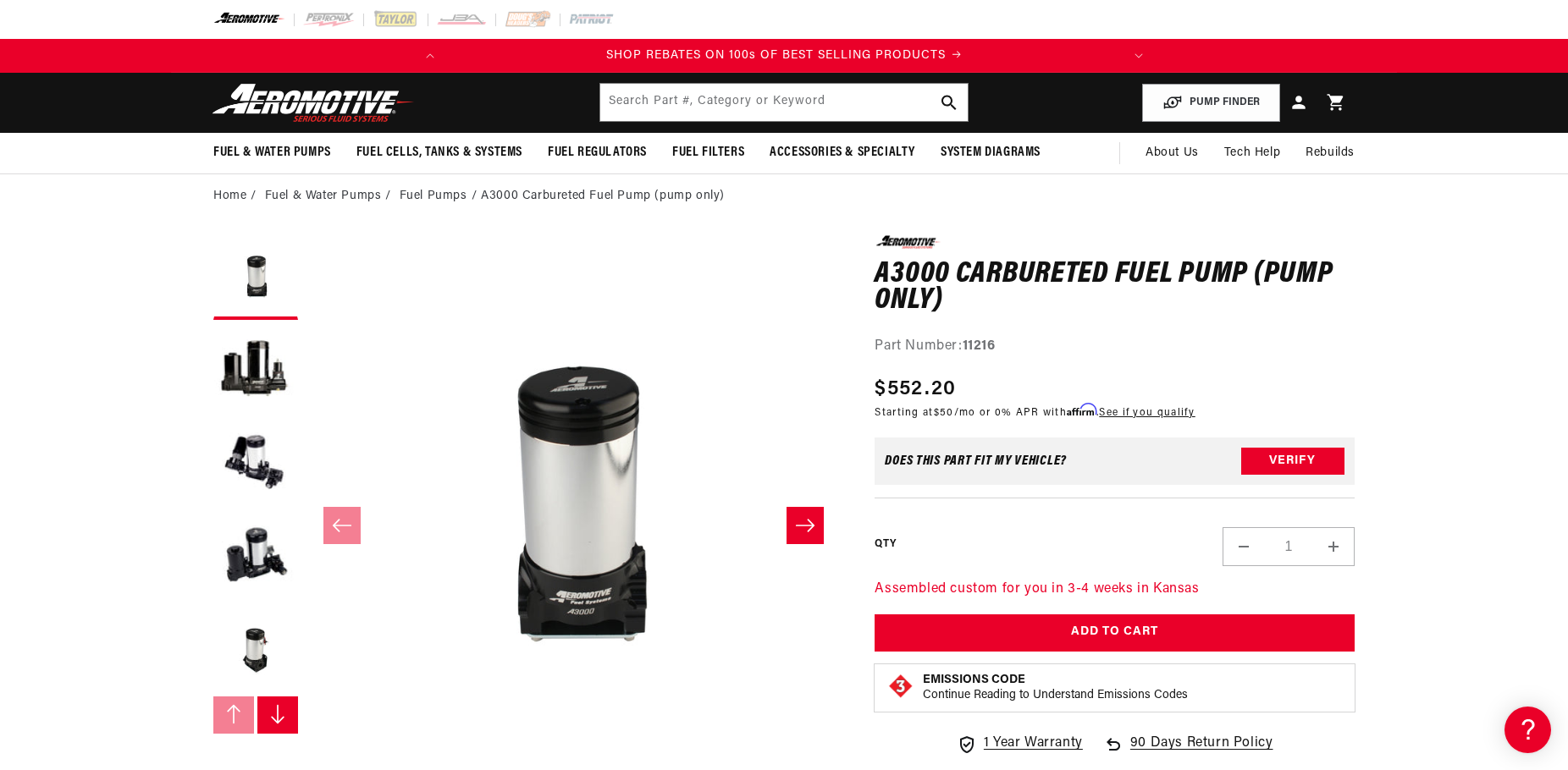 click at bounding box center [278, 715] 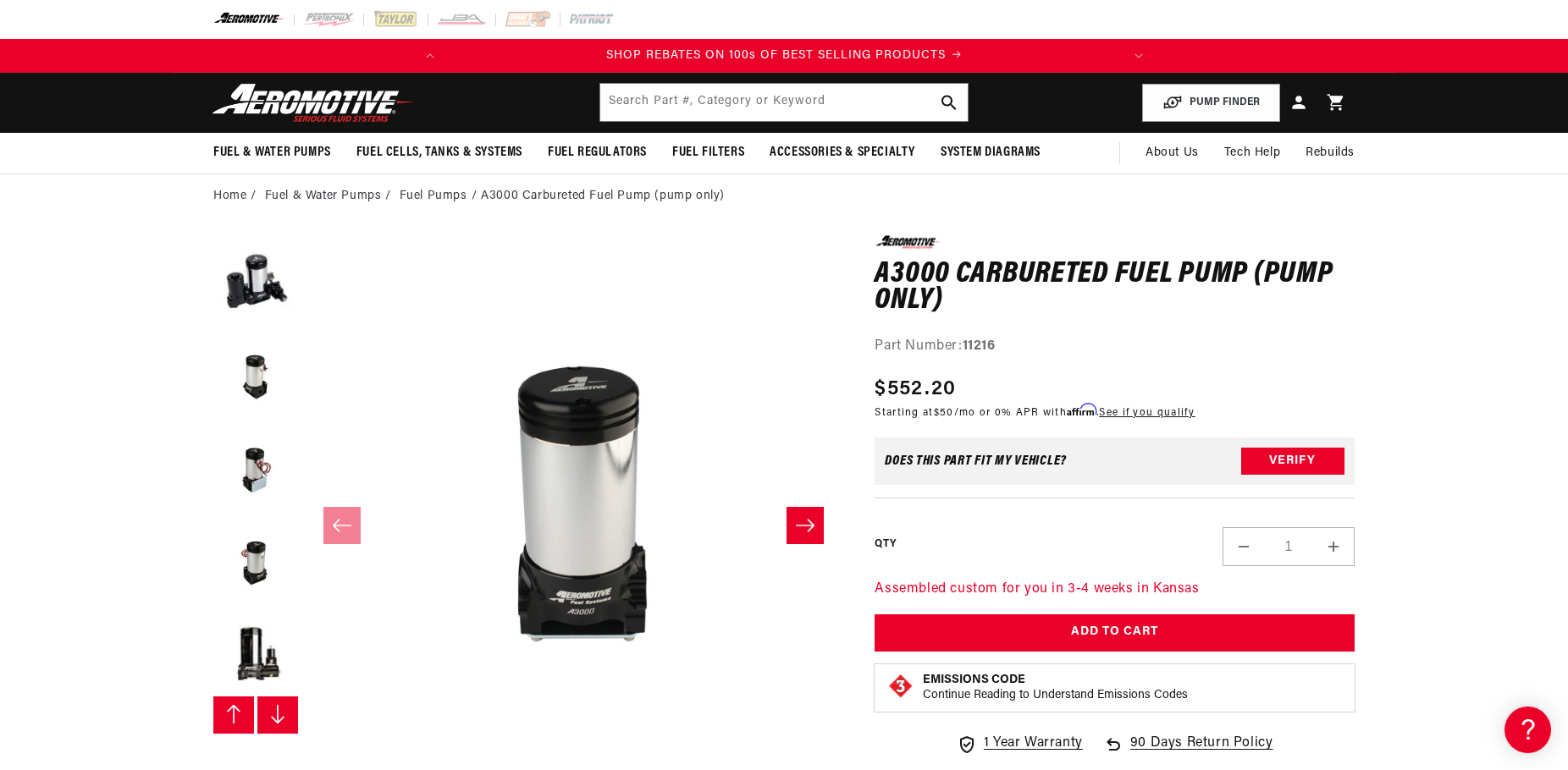 scroll, scrollTop: 279, scrollLeft: 0, axis: vertical 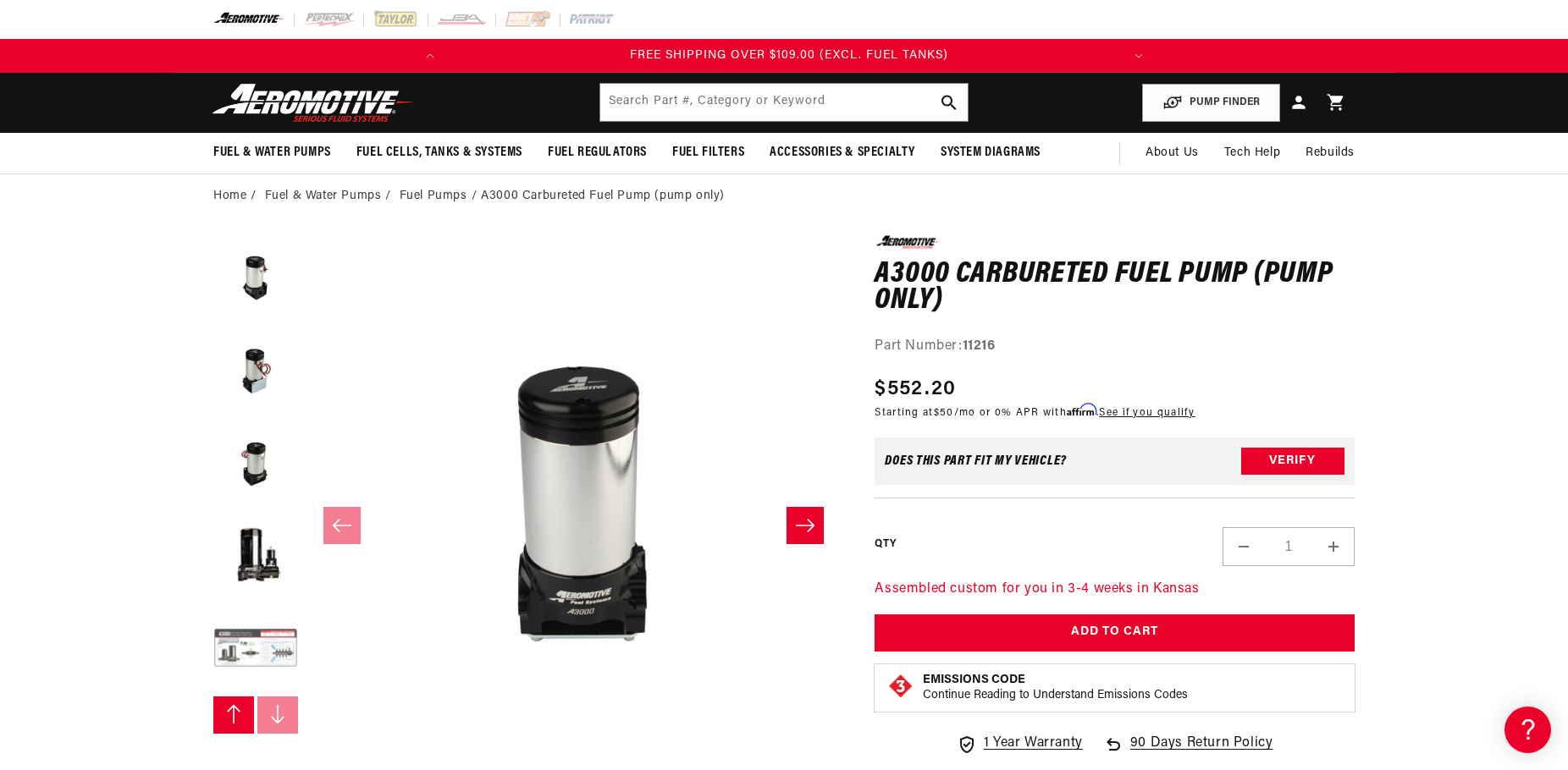 click at bounding box center (256, 650) 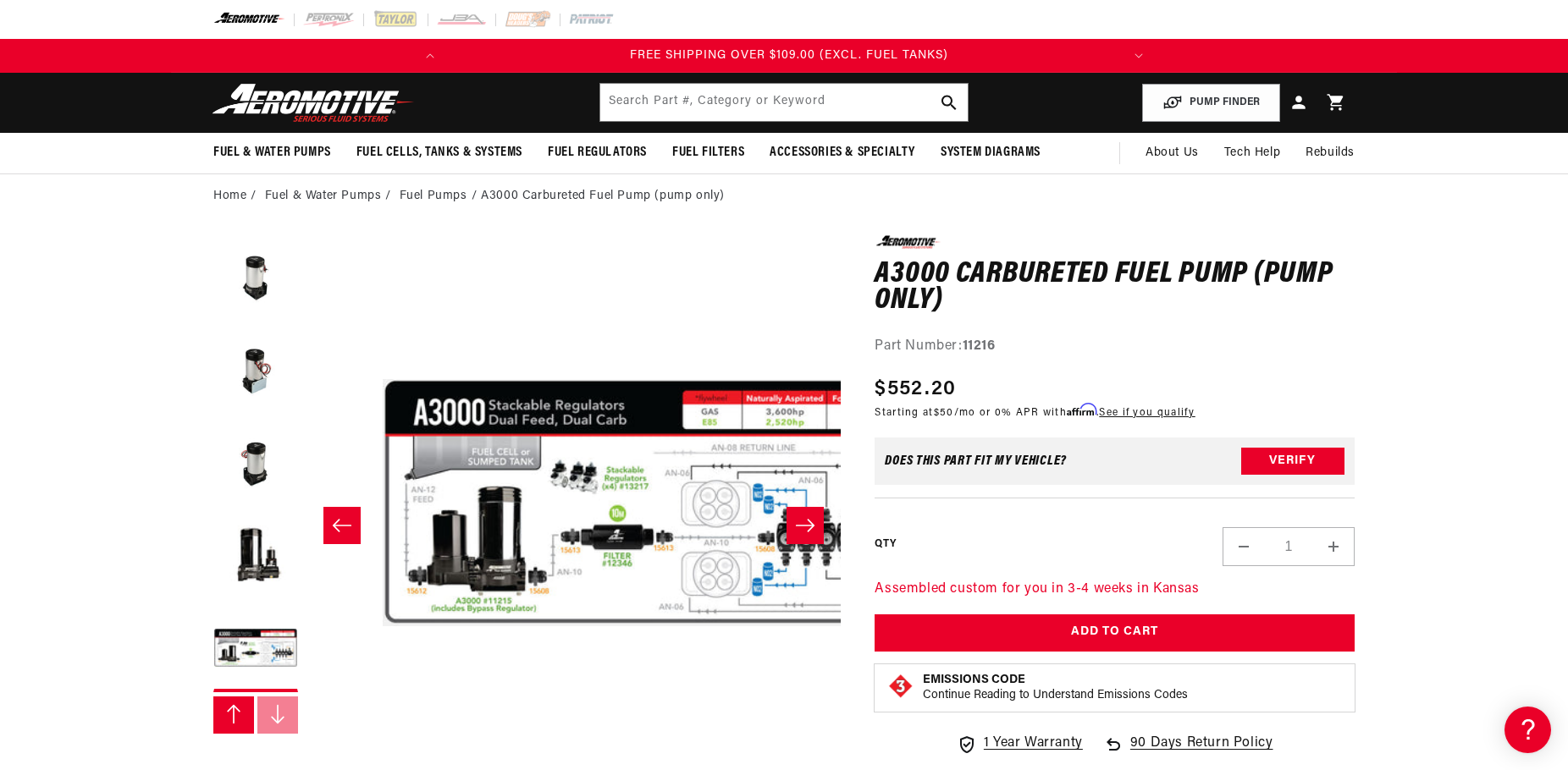 scroll, scrollTop: 0, scrollLeft: 4276, axis: horizontal 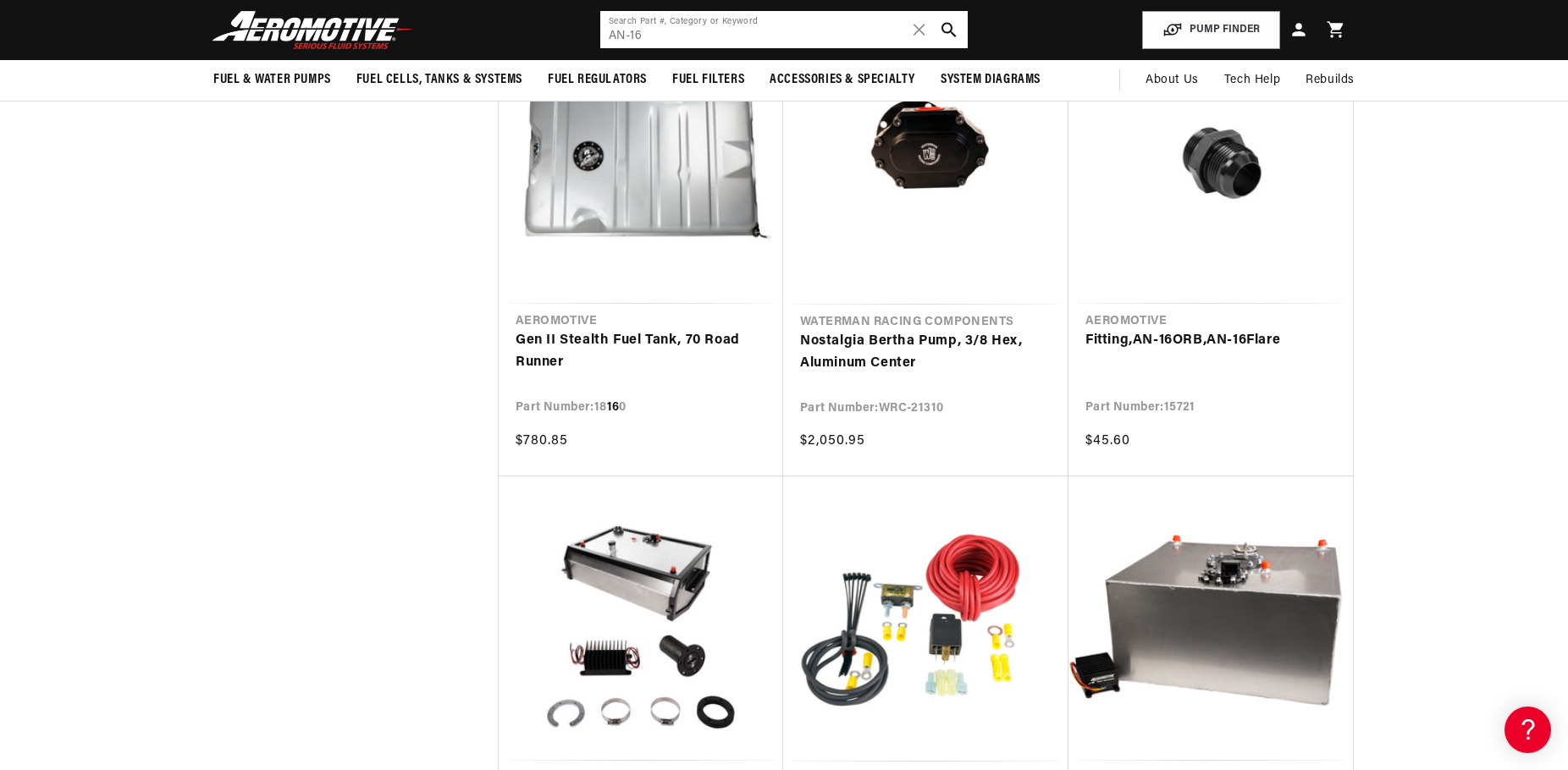 click on "AN-16" 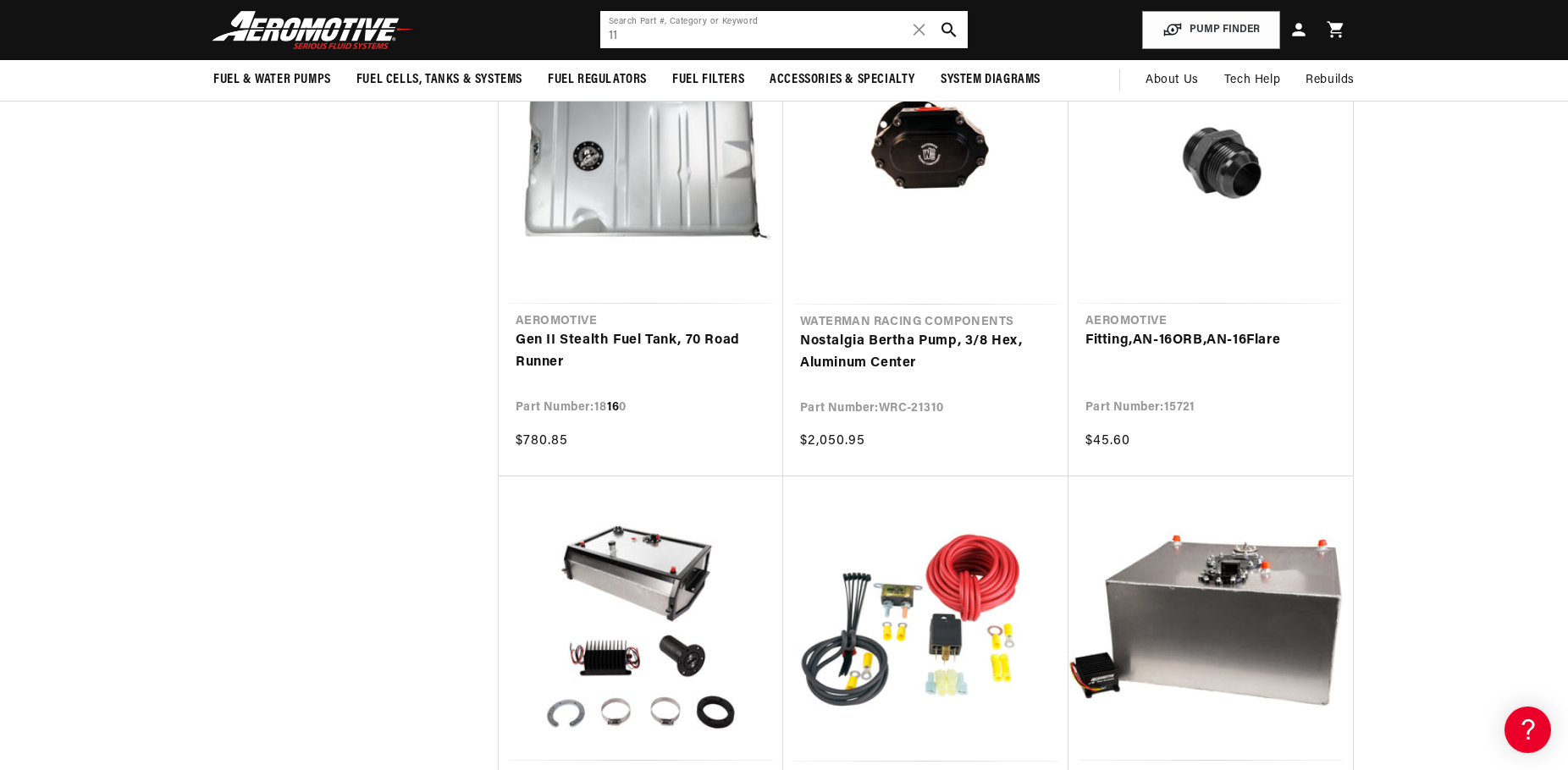 scroll, scrollTop: 0, scrollLeft: 670, axis: horizontal 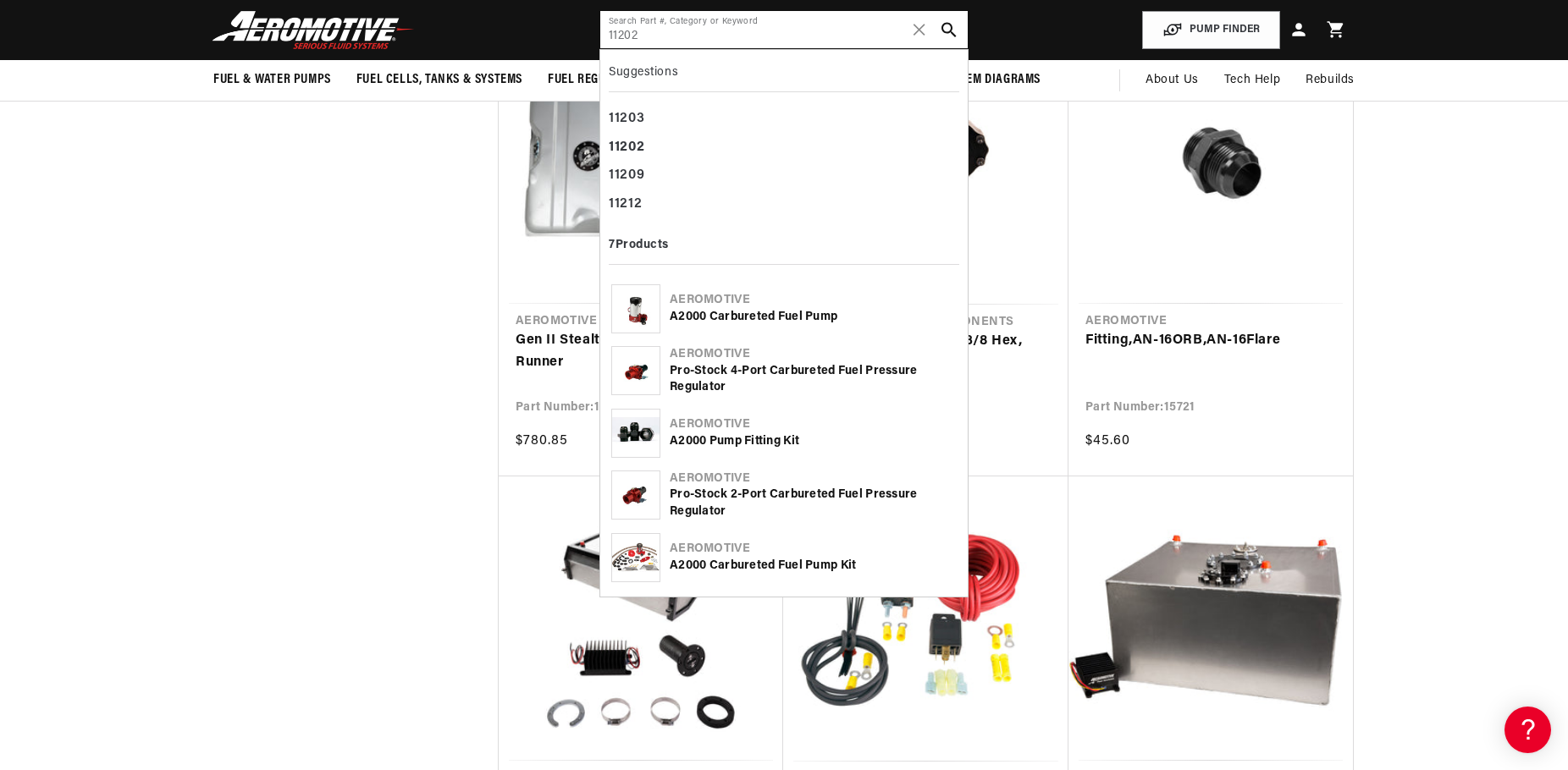 type on "11202" 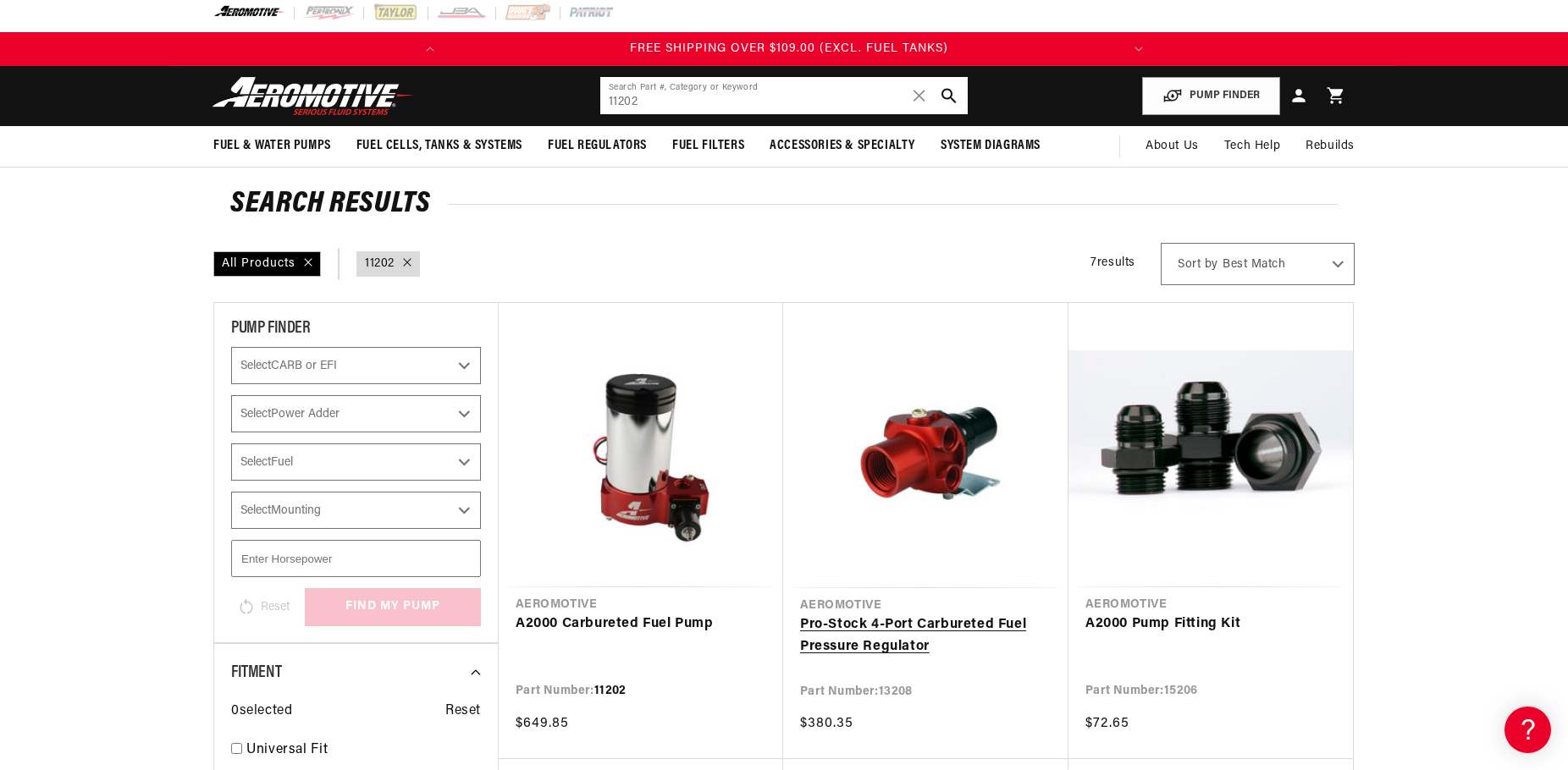scroll, scrollTop: 0, scrollLeft: 0, axis: both 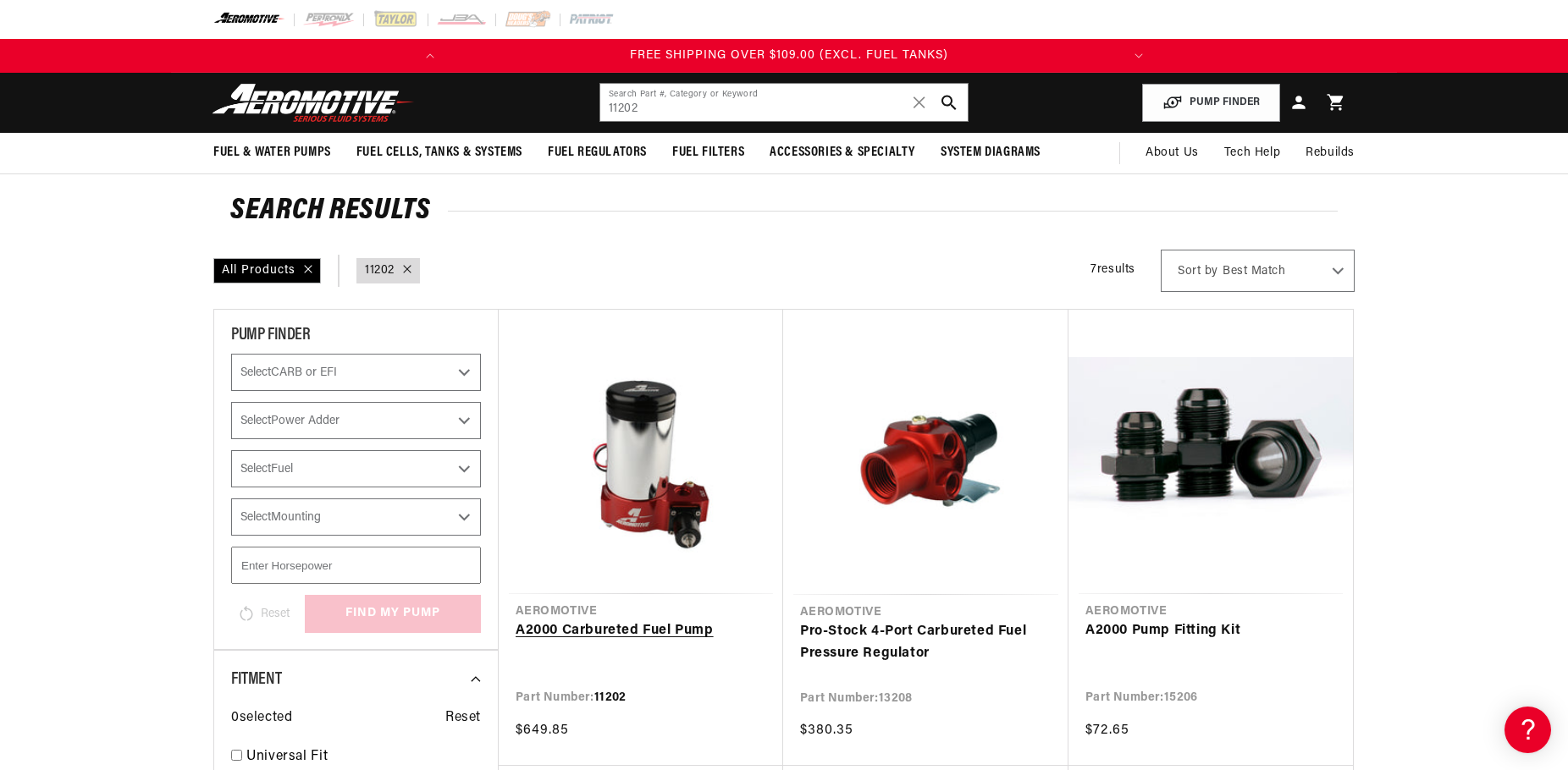 click on "A2000 Carbureted Fuel Pump" at bounding box center [641, 631] 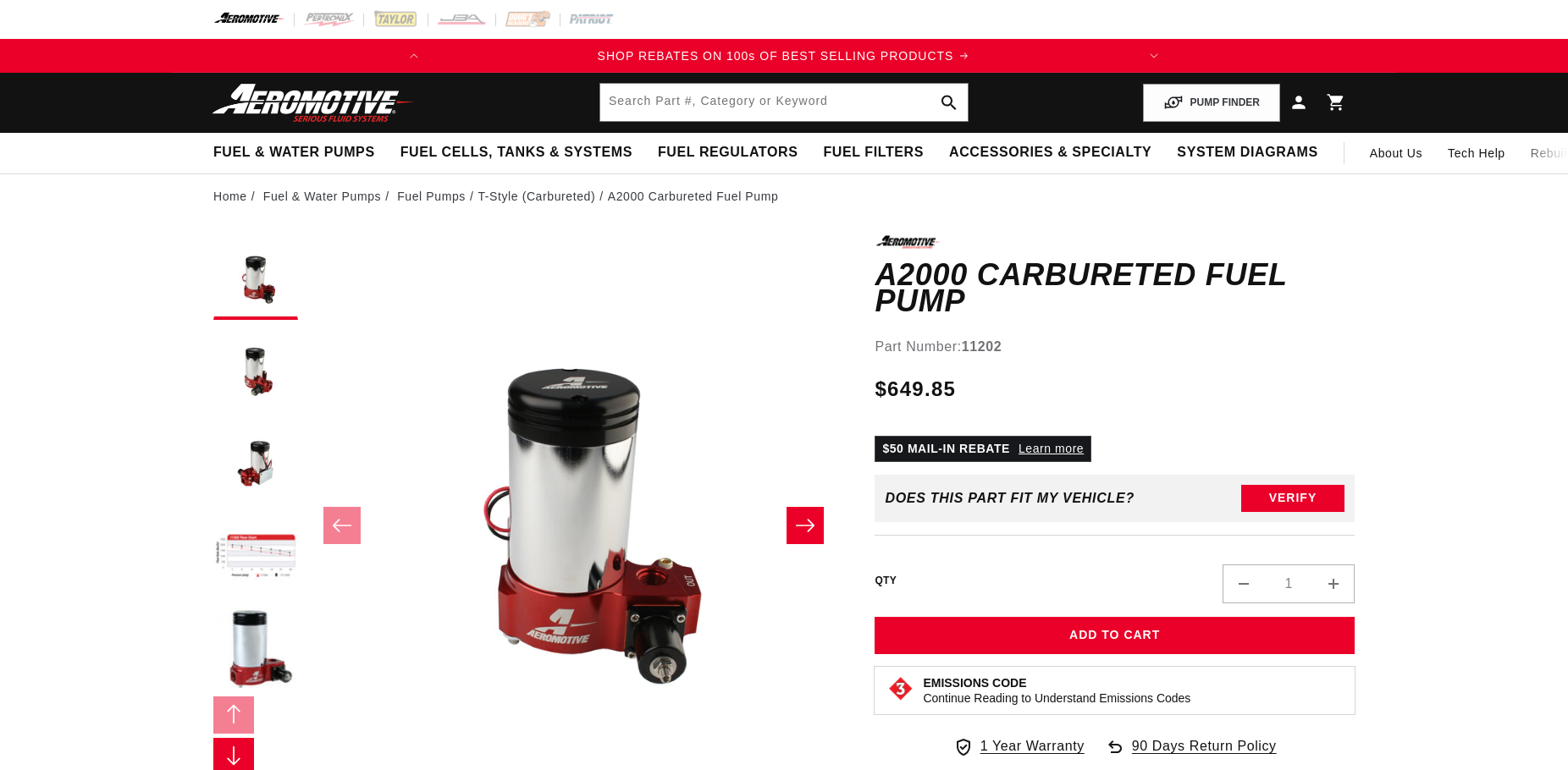 scroll, scrollTop: 0, scrollLeft: 0, axis: both 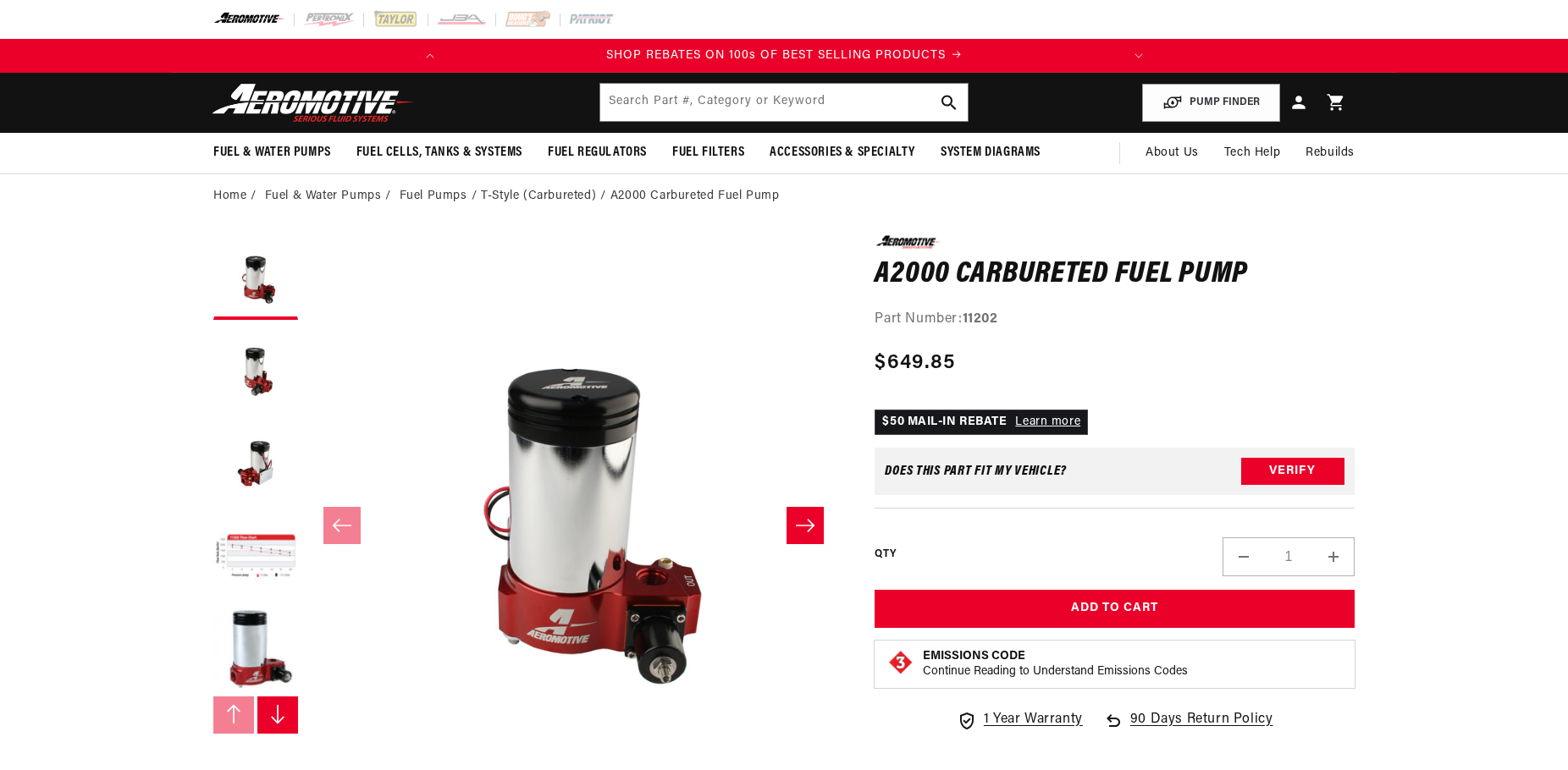 click on "0.0 star rating      Write a review
A2000 Carbureted Fuel Pump
A2000 Carbureted Fuel Pump
0.0 star rating      Write a review
Part Number:  11202
Skip to product information
Open media 1 in modal
Open media 2 in modal
Open media 3 in modal
Open media 4 in modal" at bounding box center [784, 987] 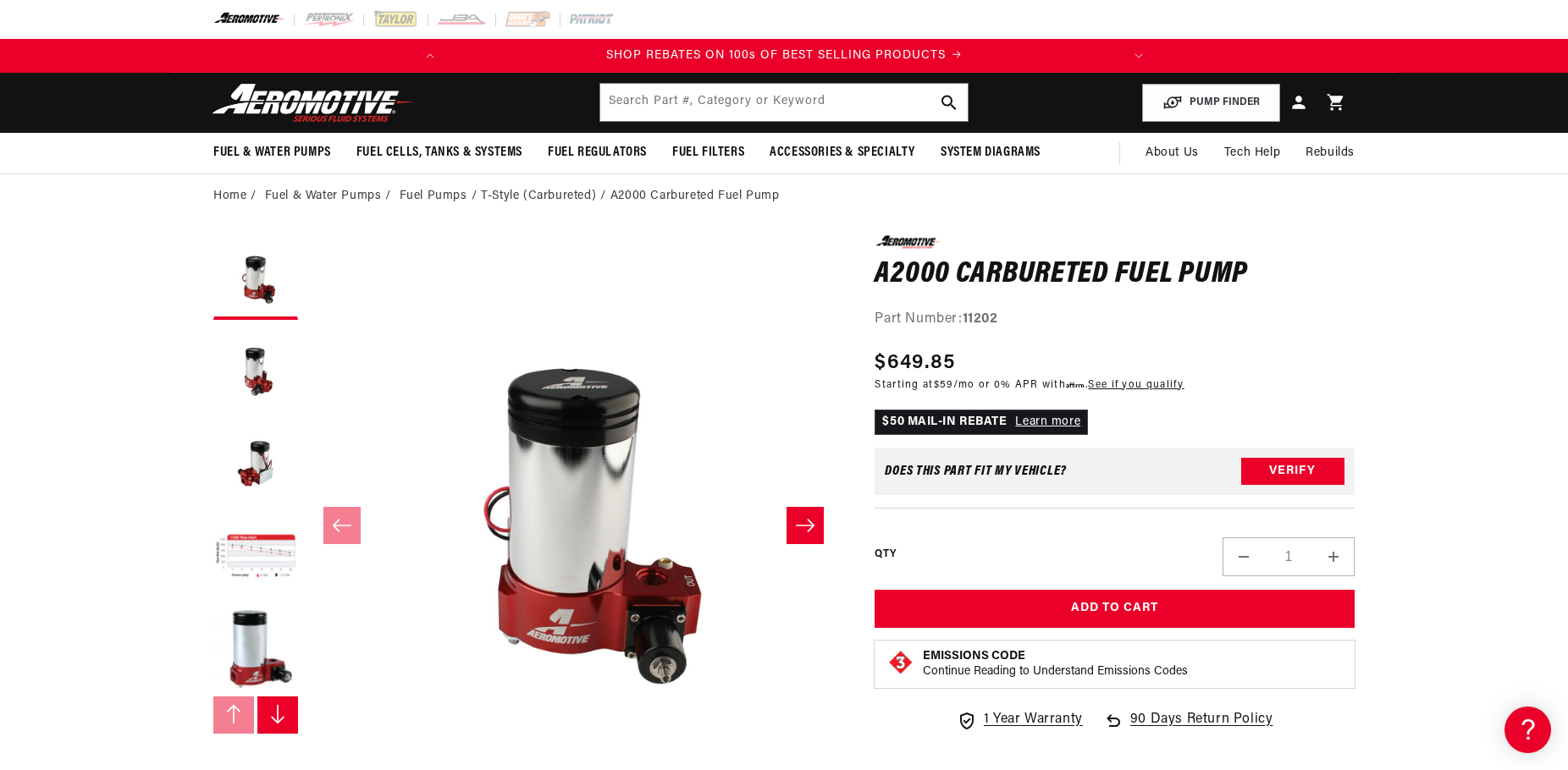 scroll, scrollTop: 0, scrollLeft: 0, axis: both 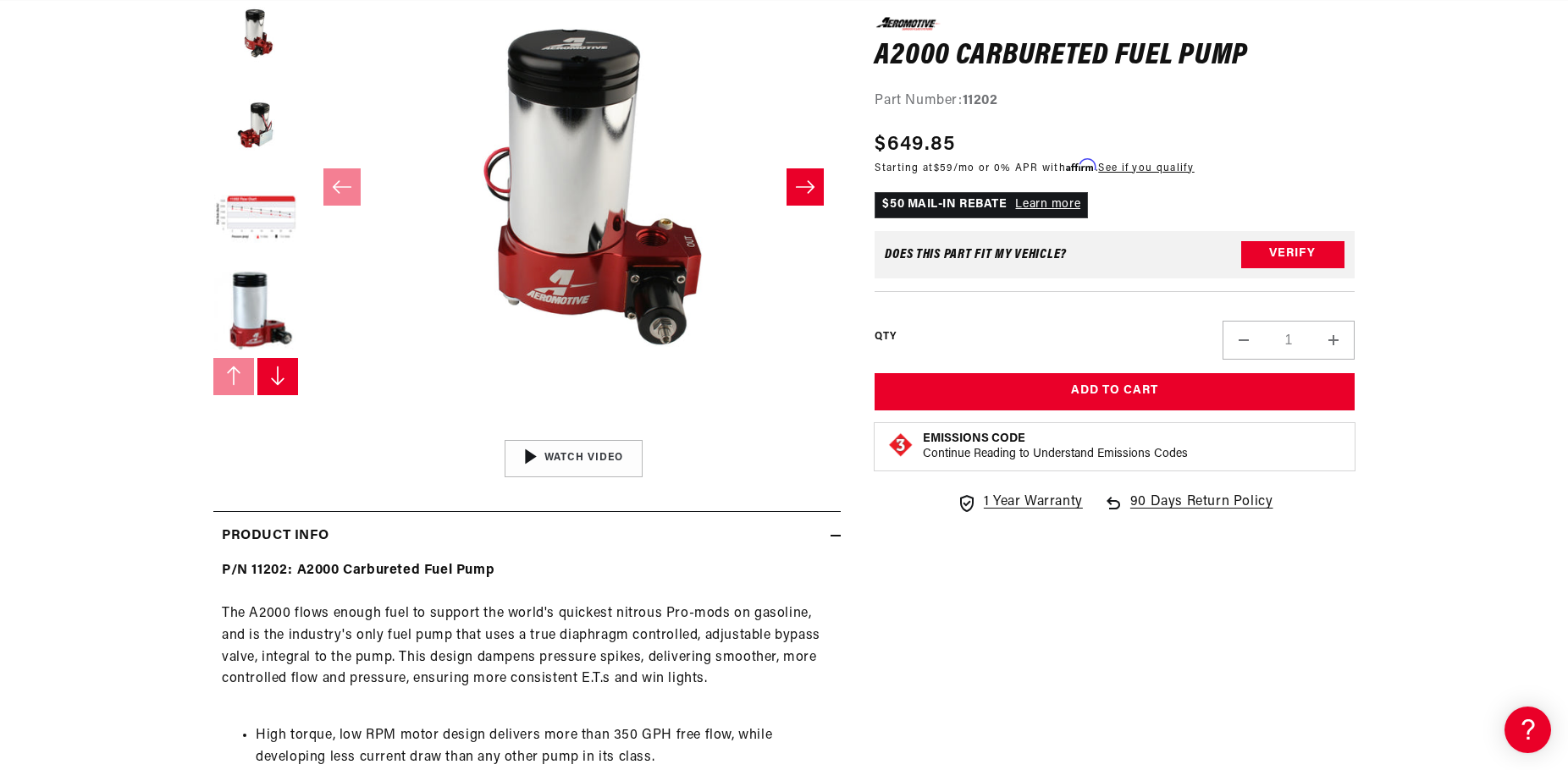 click at bounding box center (278, 377) 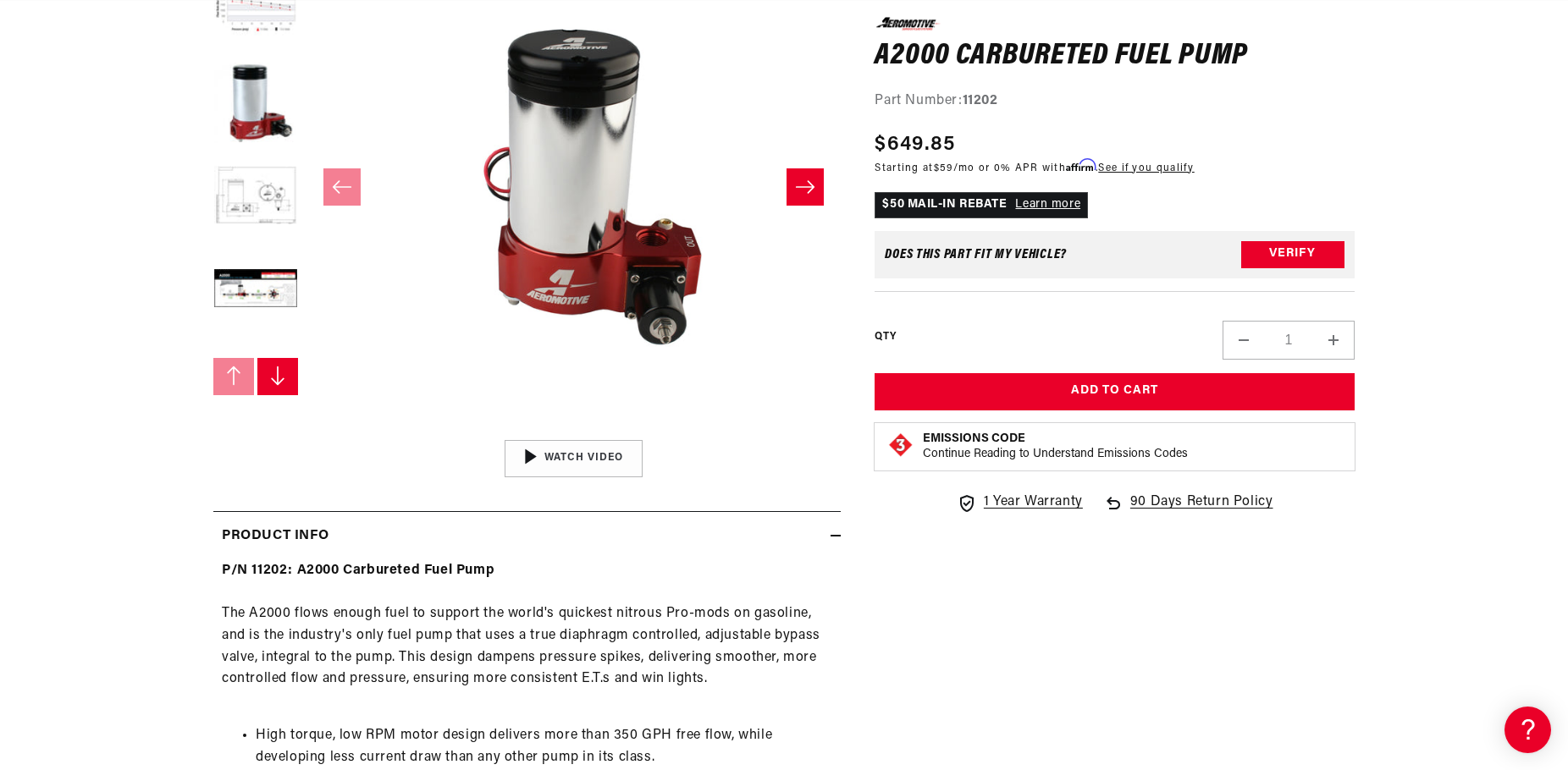 scroll, scrollTop: 273, scrollLeft: 0, axis: vertical 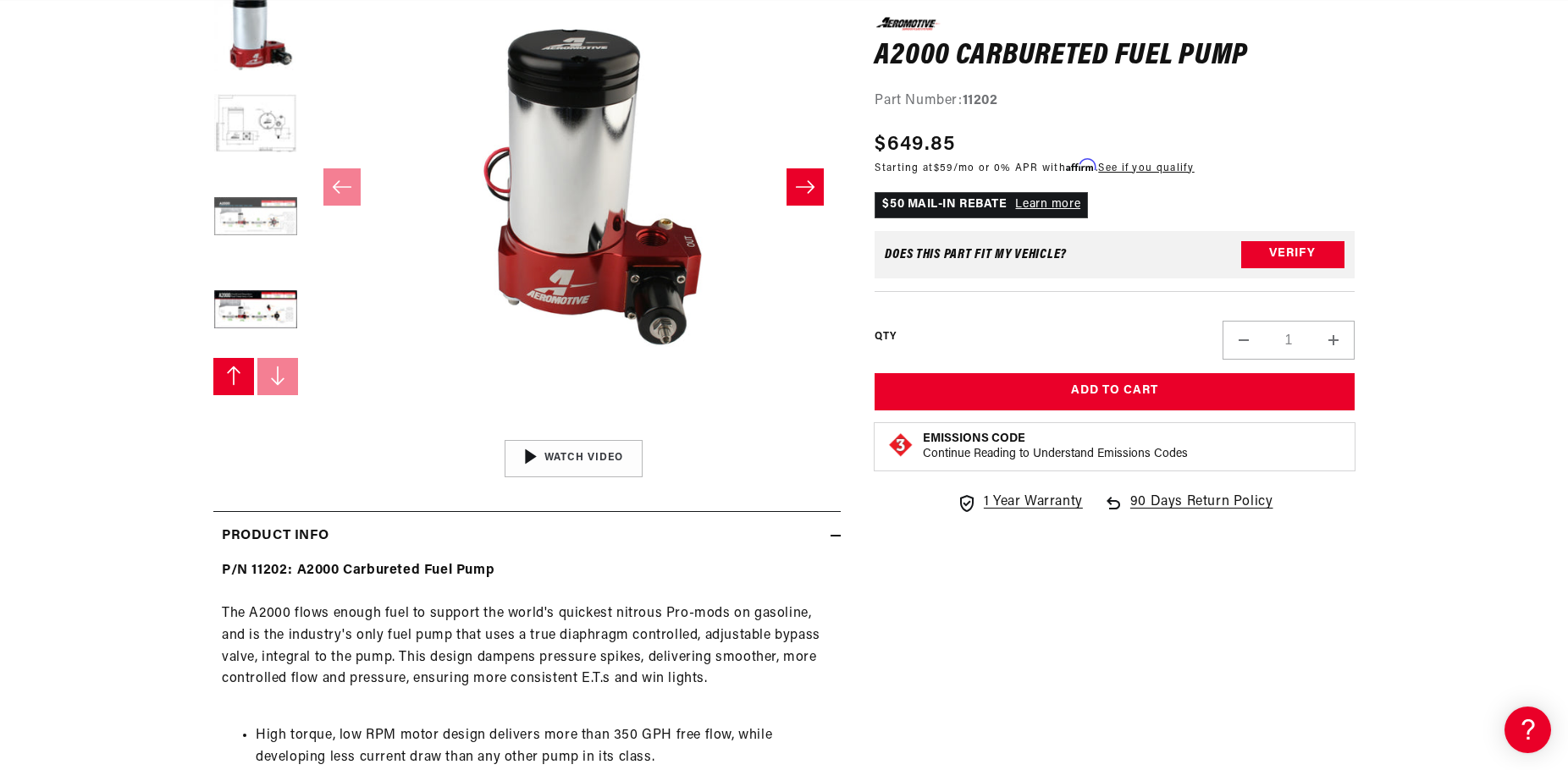 click at bounding box center [256, 218] 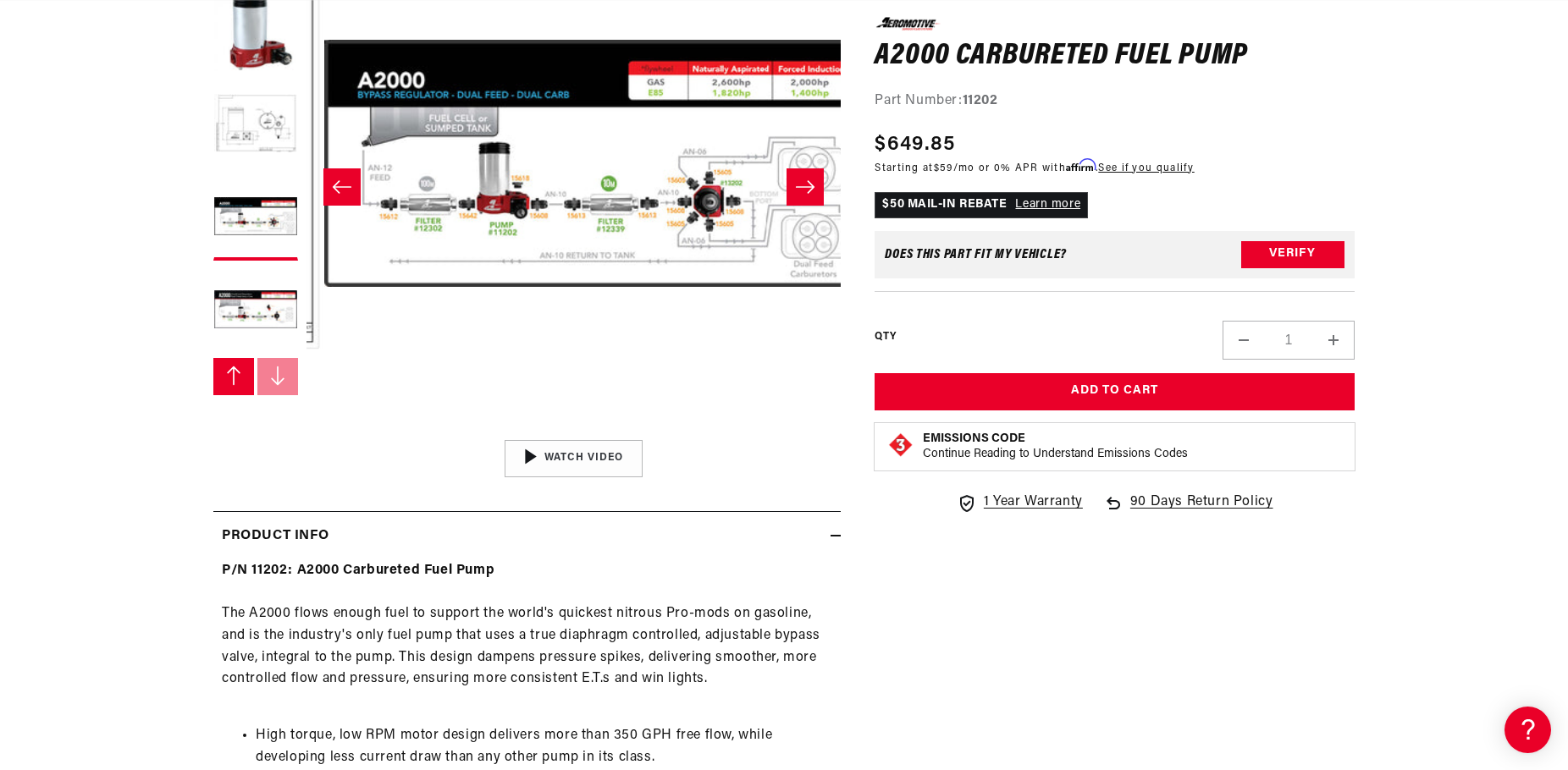 scroll, scrollTop: 1, scrollLeft: 3207, axis: both 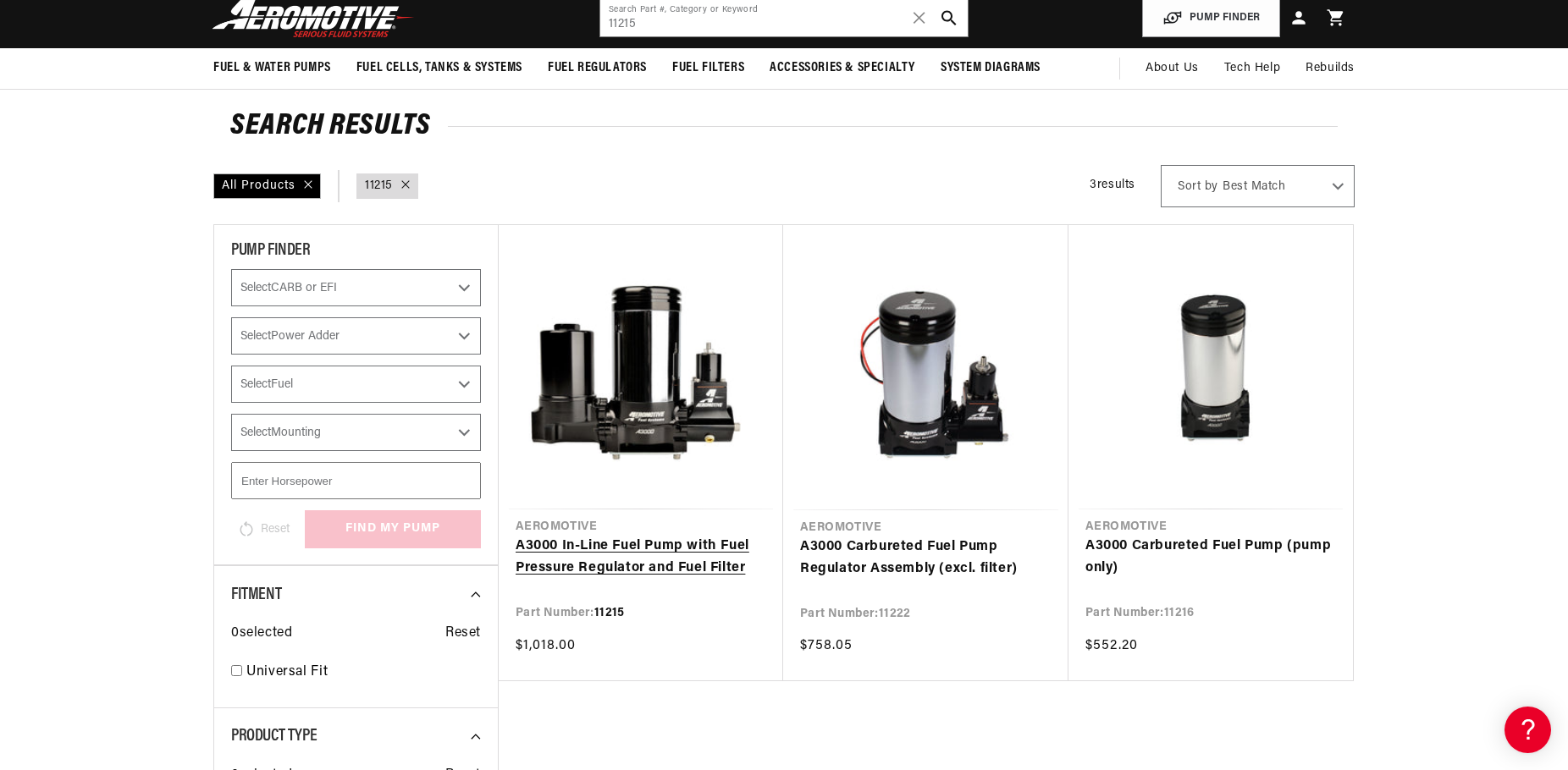 click on "A3000 In-Line Fuel Pump with Fuel Pressure Regulator and Fuel Filter" at bounding box center [641, 557] 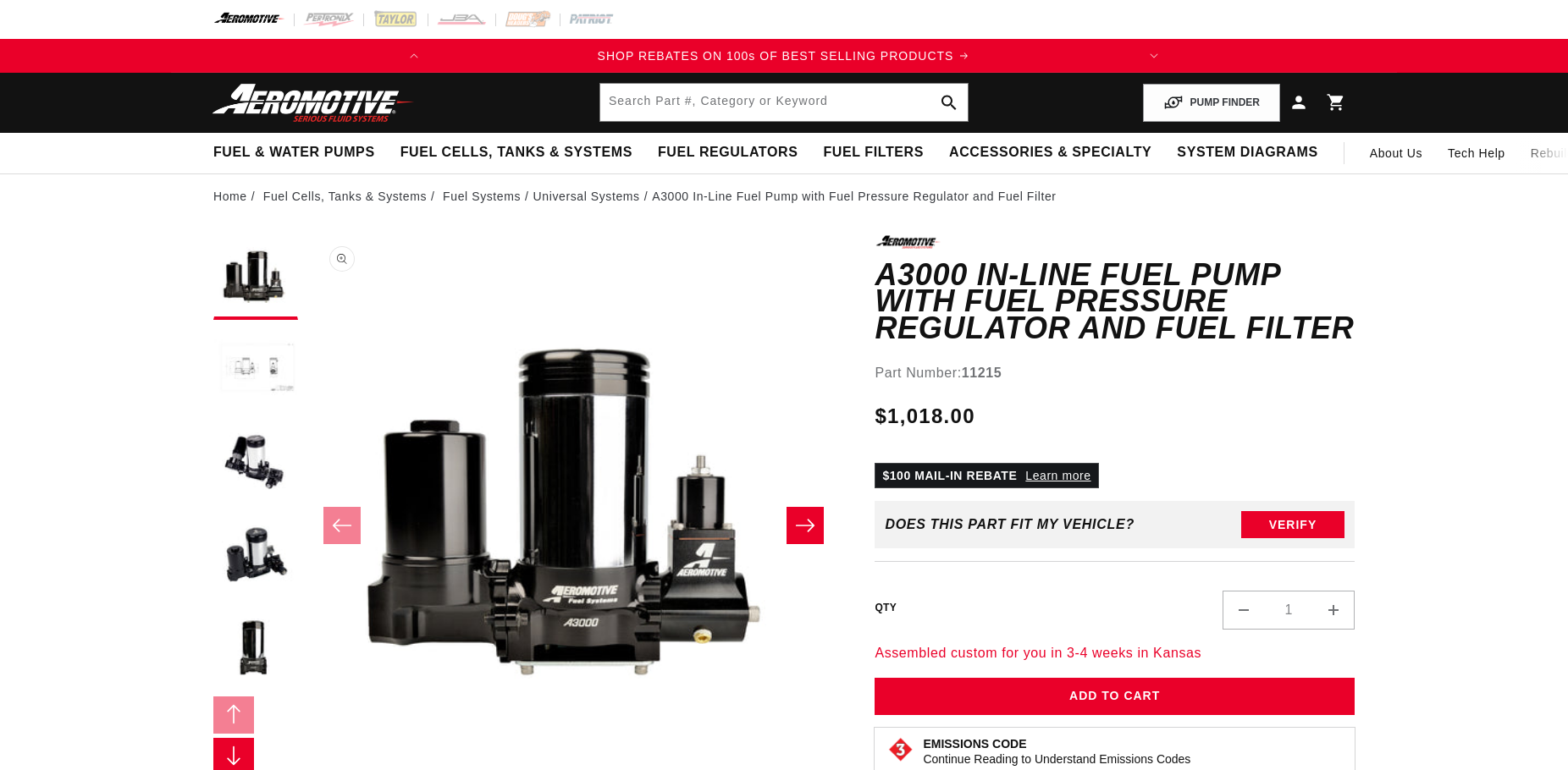 scroll, scrollTop: 0, scrollLeft: 0, axis: both 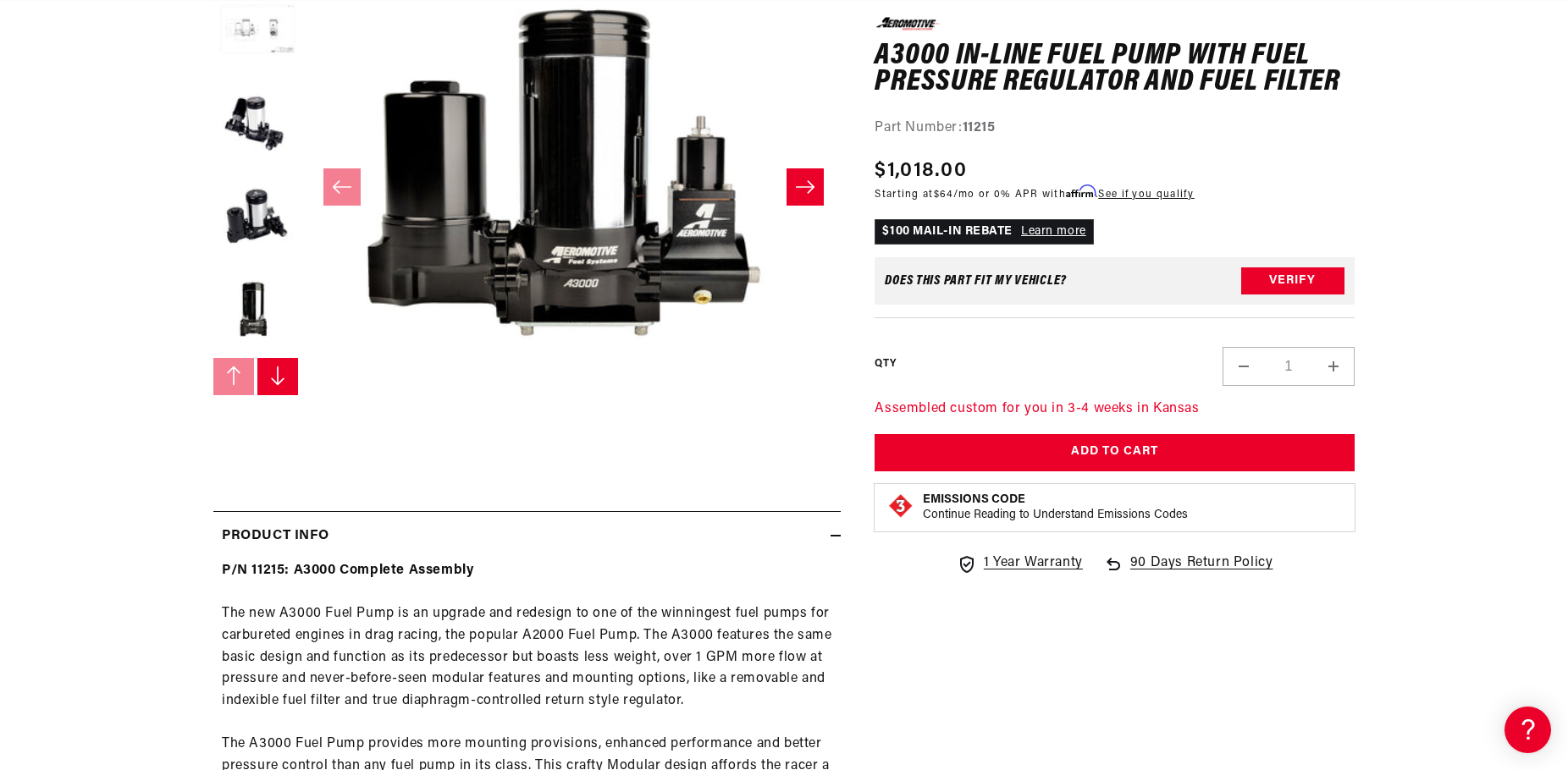 click at bounding box center [278, 377] 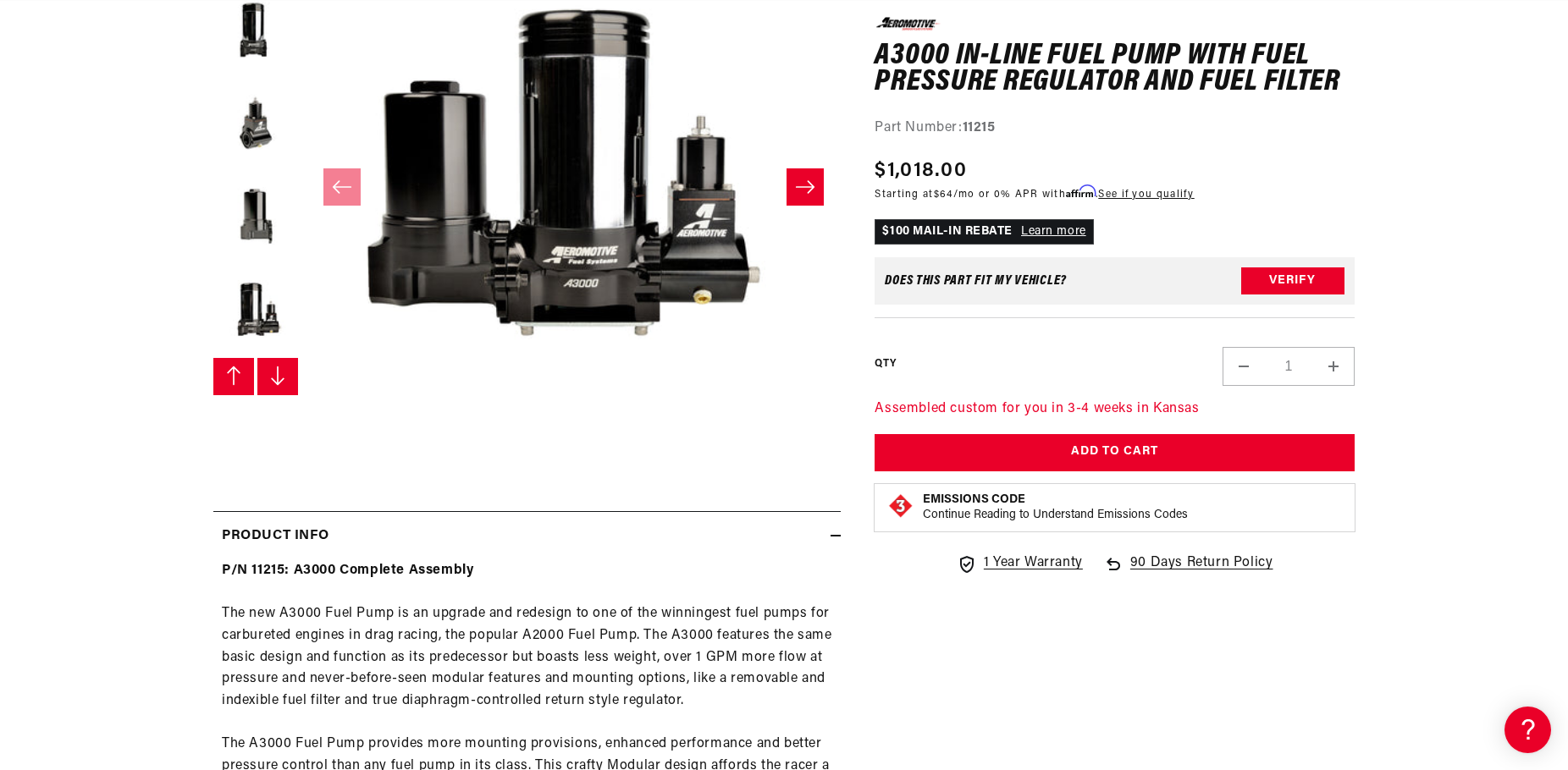 click 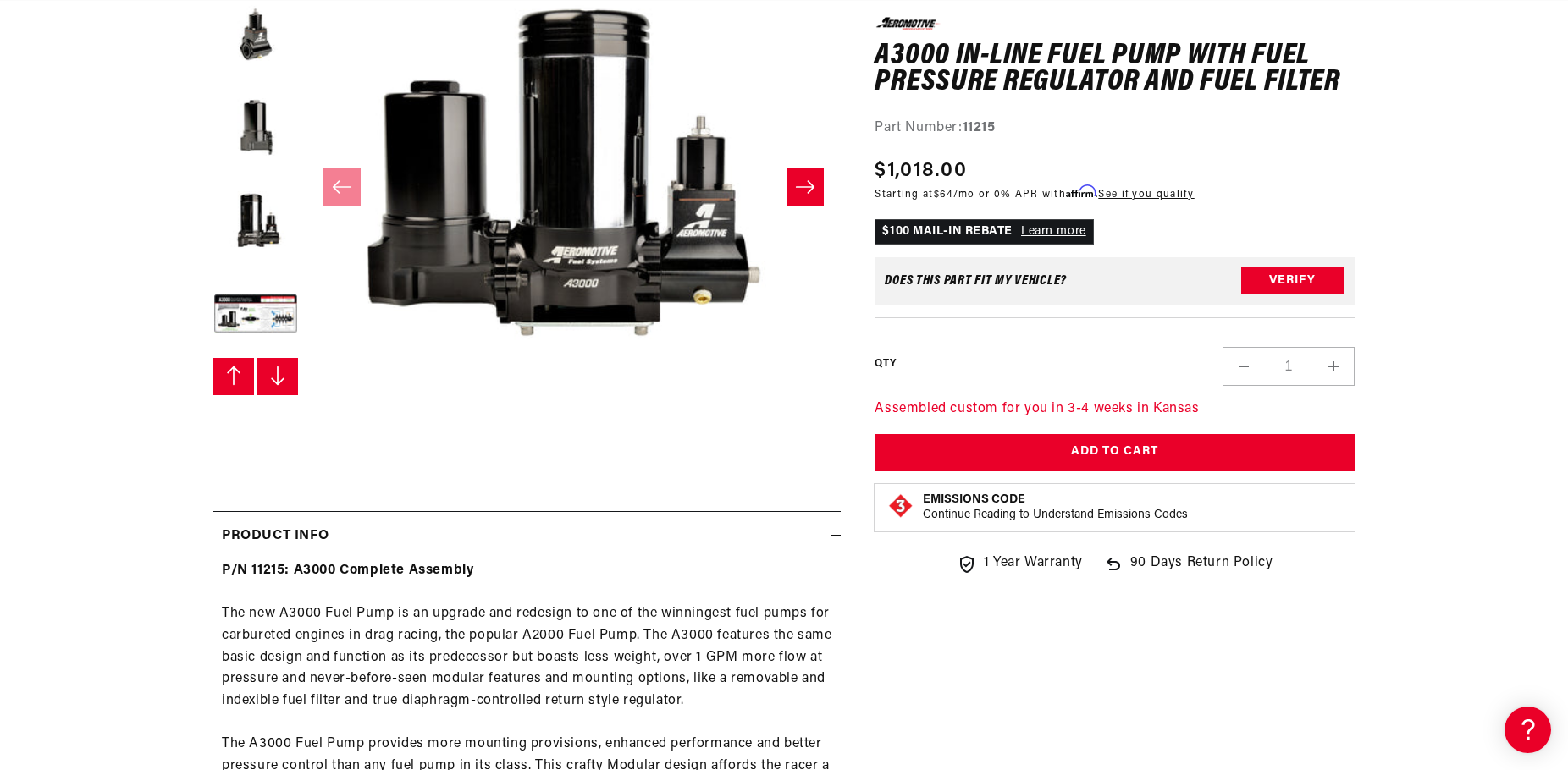 scroll, scrollTop: 372, scrollLeft: 0, axis: vertical 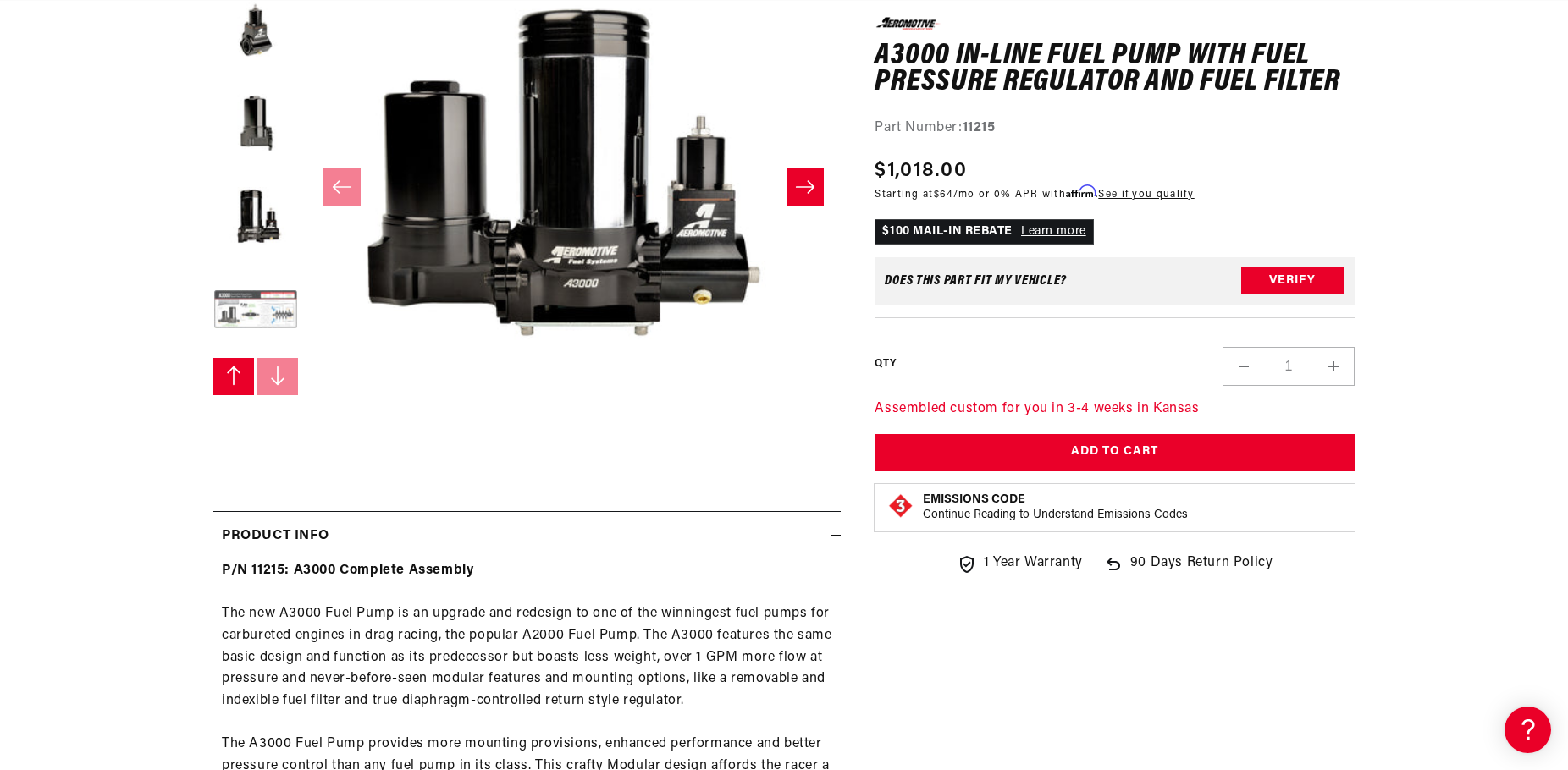 click at bounding box center (256, 311) 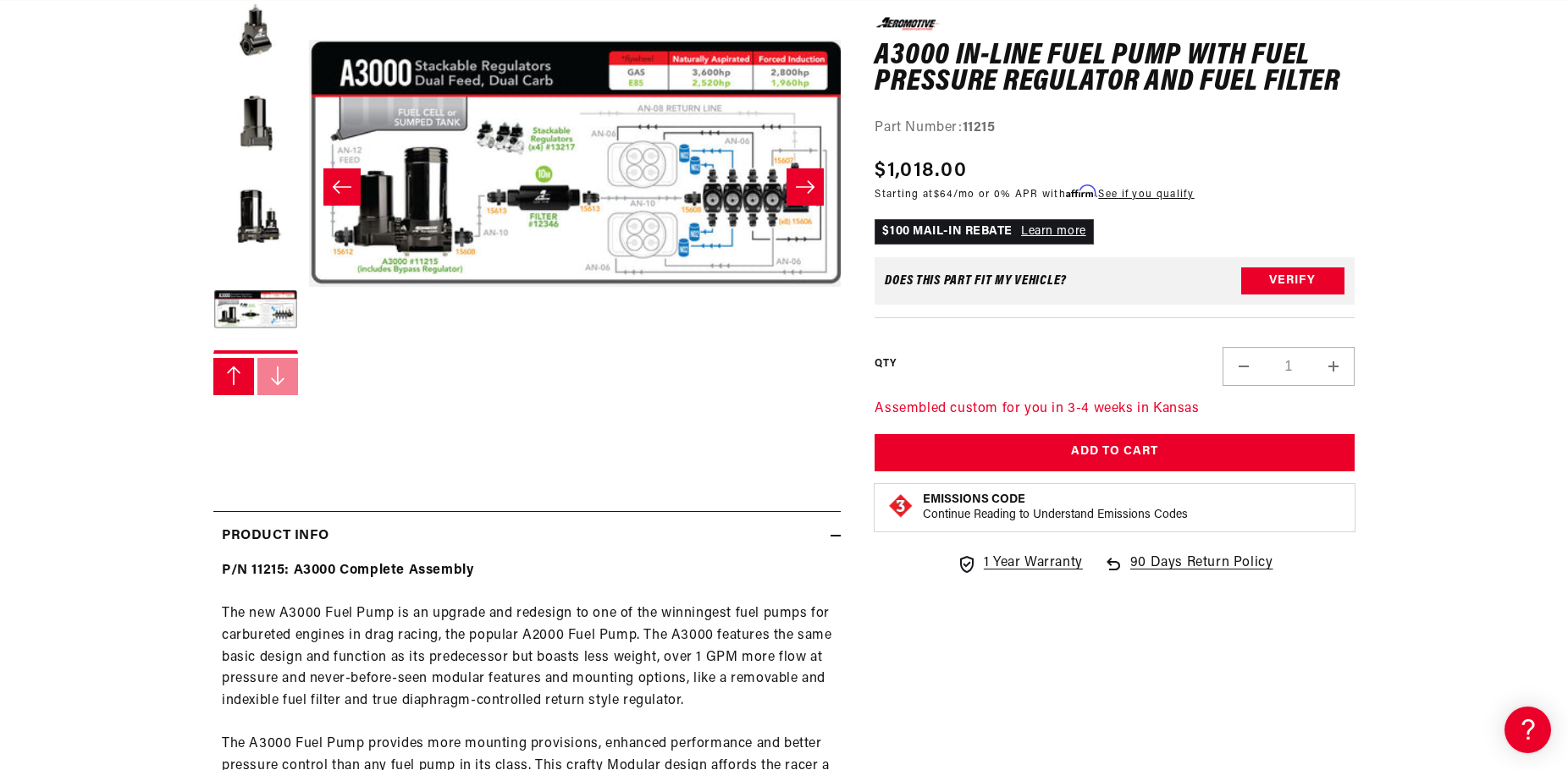 scroll, scrollTop: 1, scrollLeft: 4276, axis: both 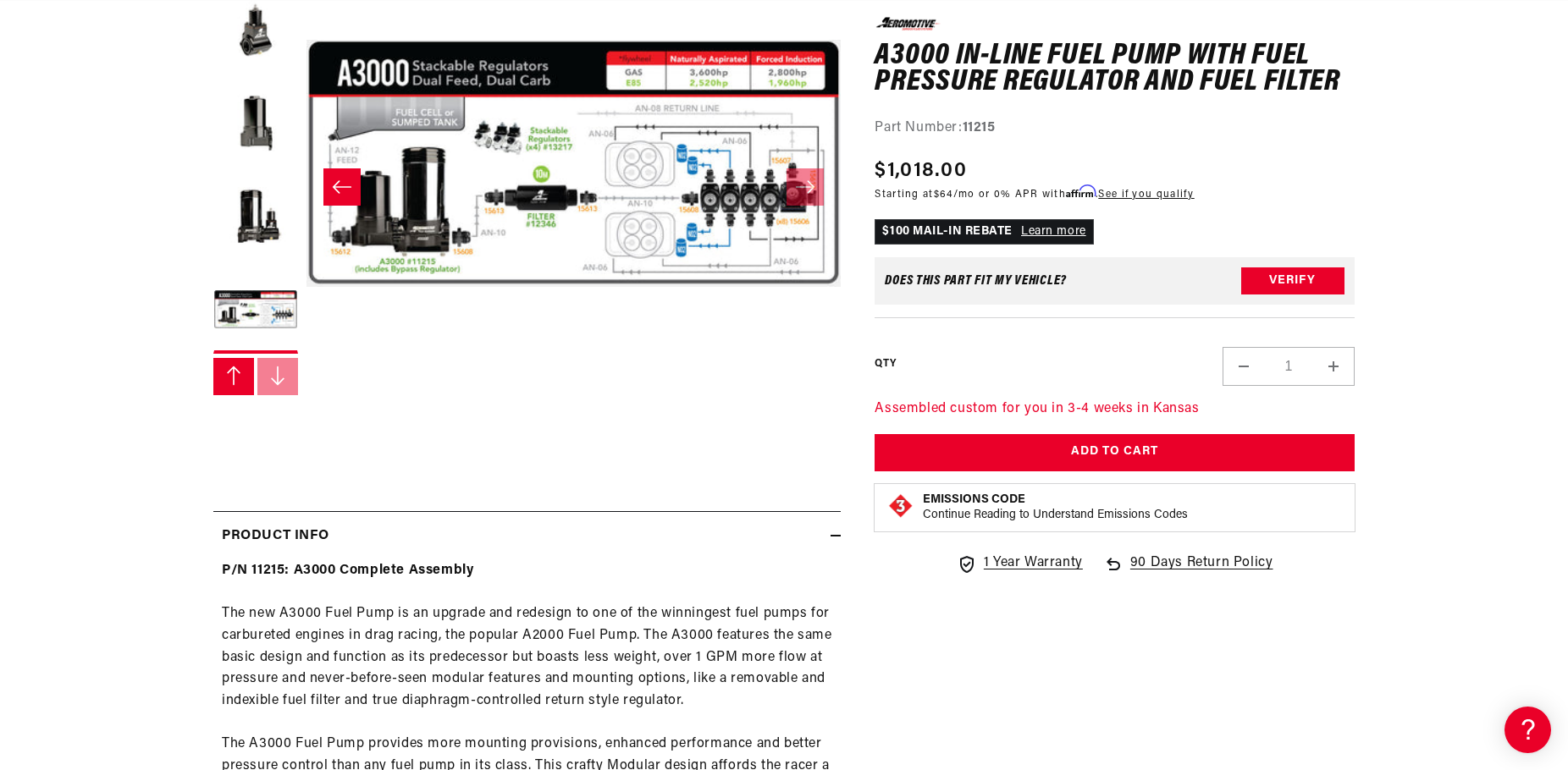 click on "Open media 9 in modal" at bounding box center [306, 431] 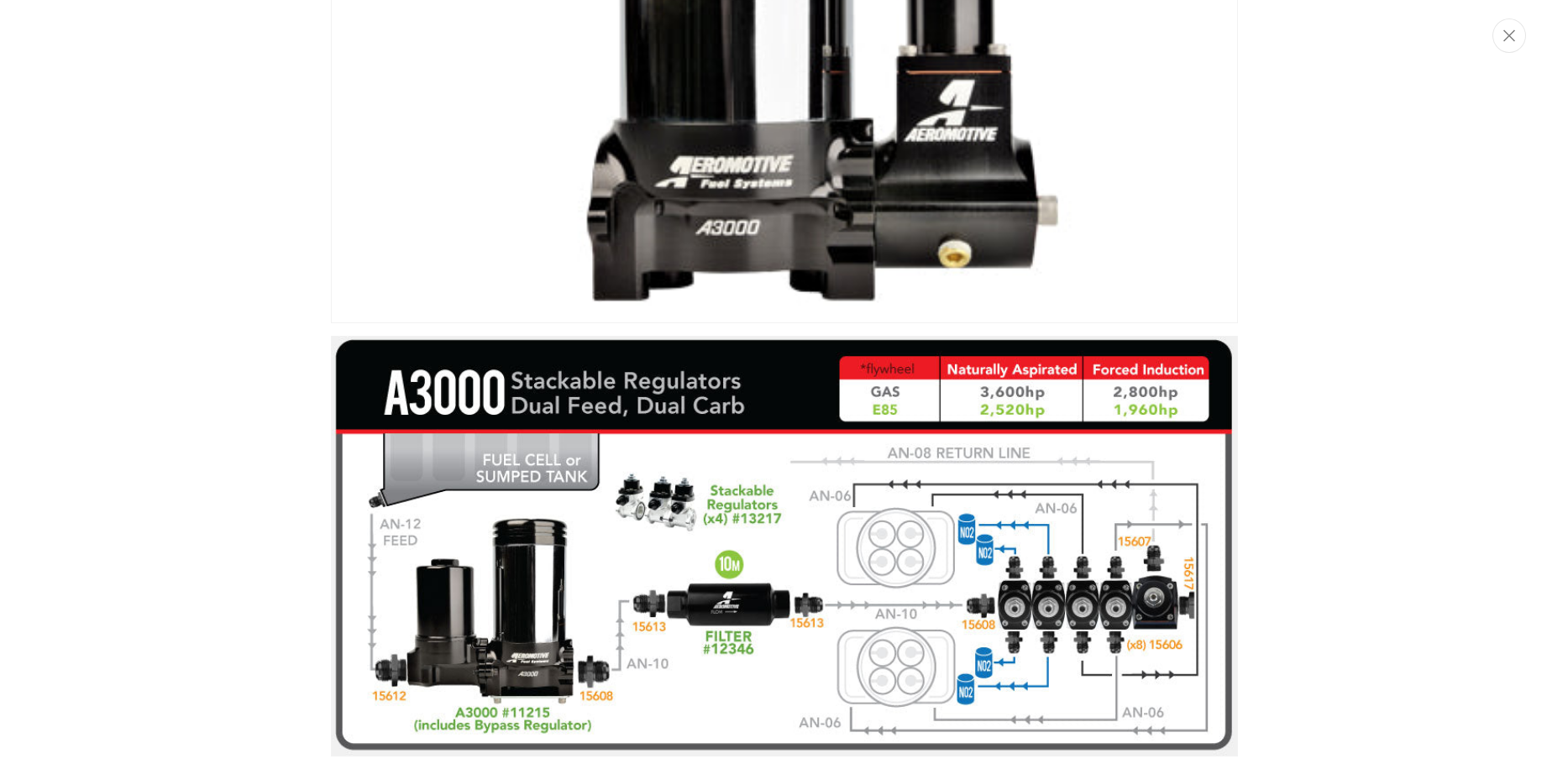 scroll, scrollTop: 4794, scrollLeft: 0, axis: vertical 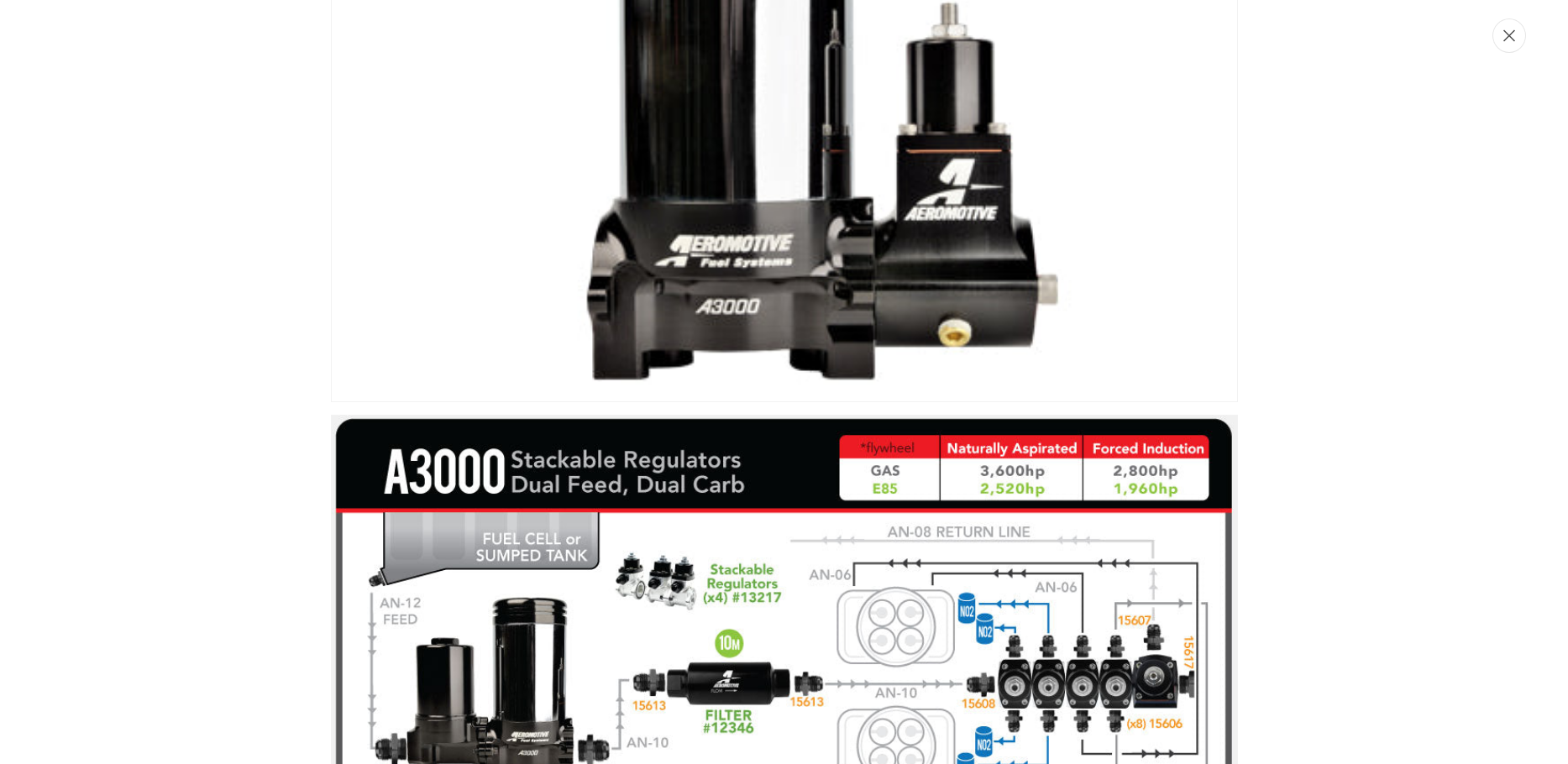 click 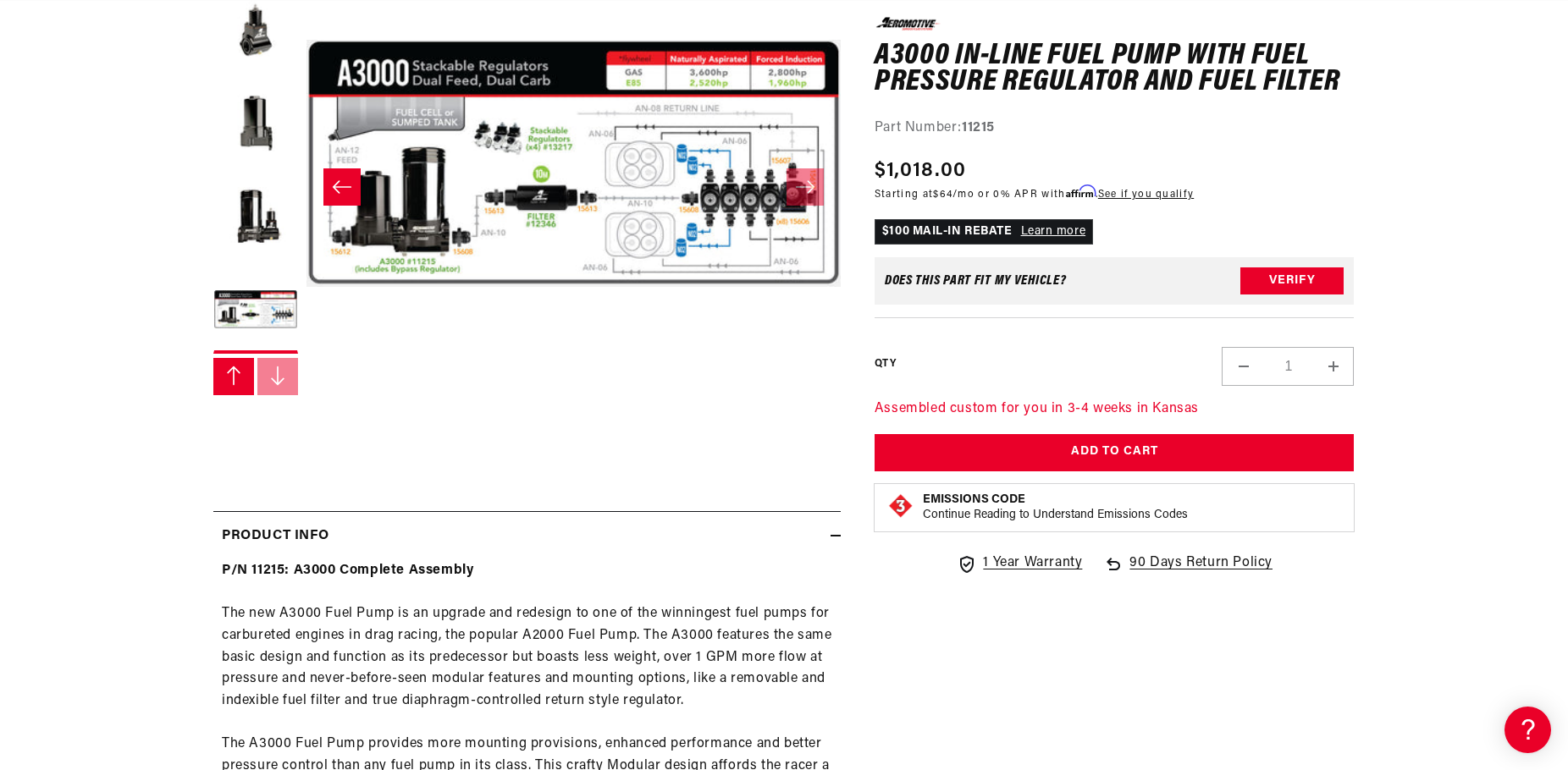 scroll, scrollTop: 0, scrollLeft: 0, axis: both 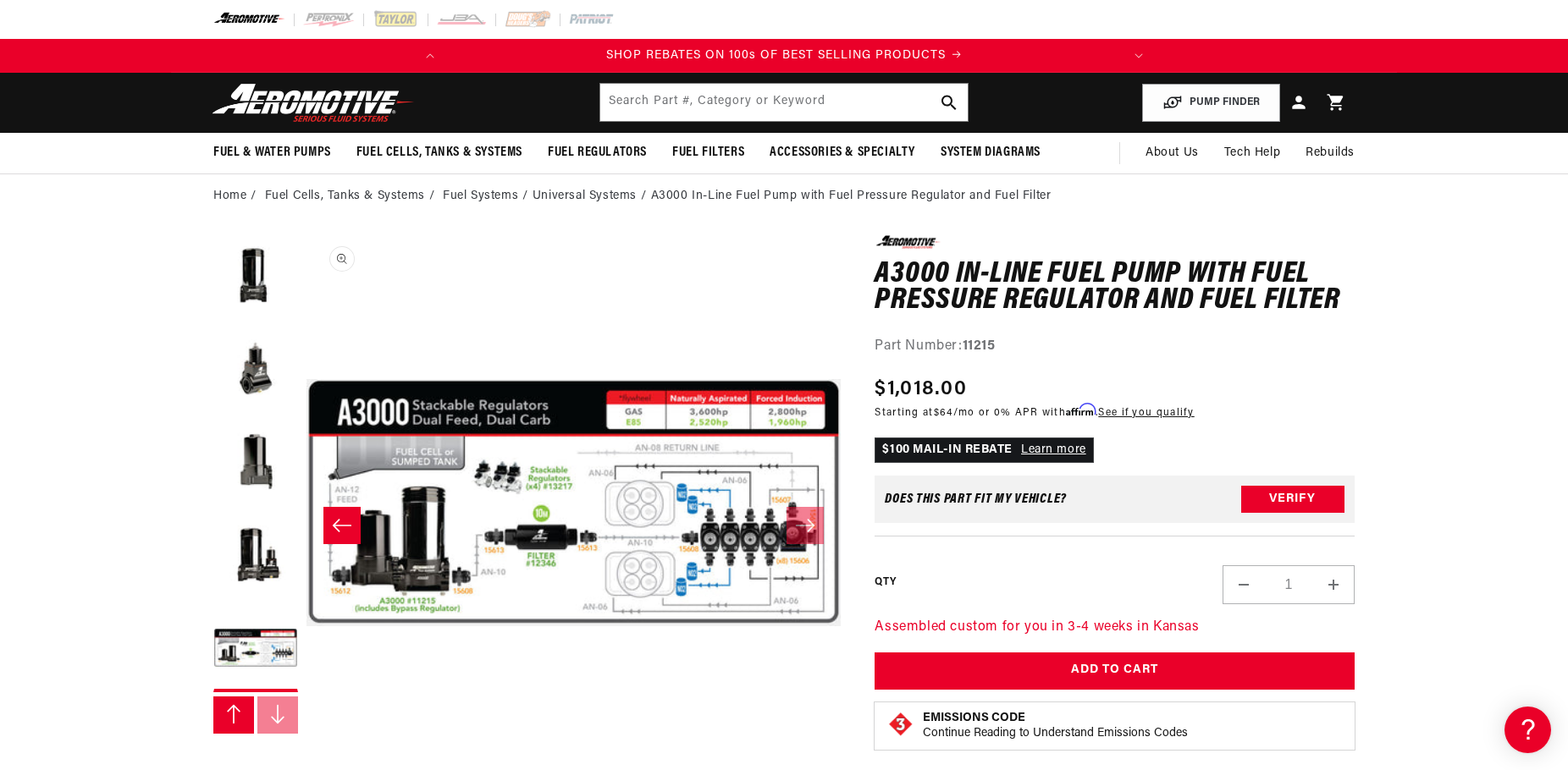 click on "SHOP REBATES ON 100s OF BEST SELLING PRODUCTS
FREE SHIPPING OVER $109.00 (EXCL. FUEL TANKS)" at bounding box center (784, 56) 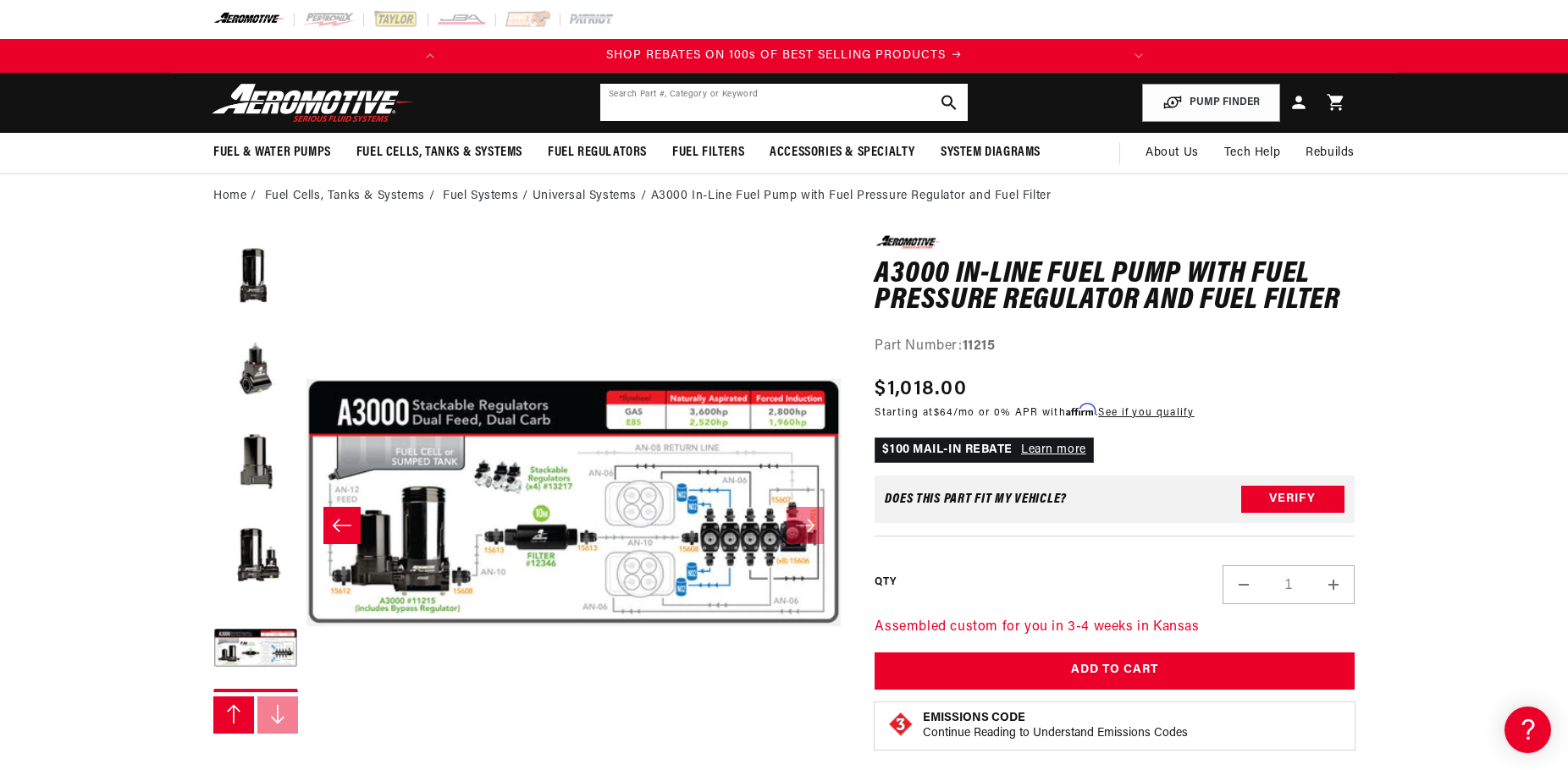 click 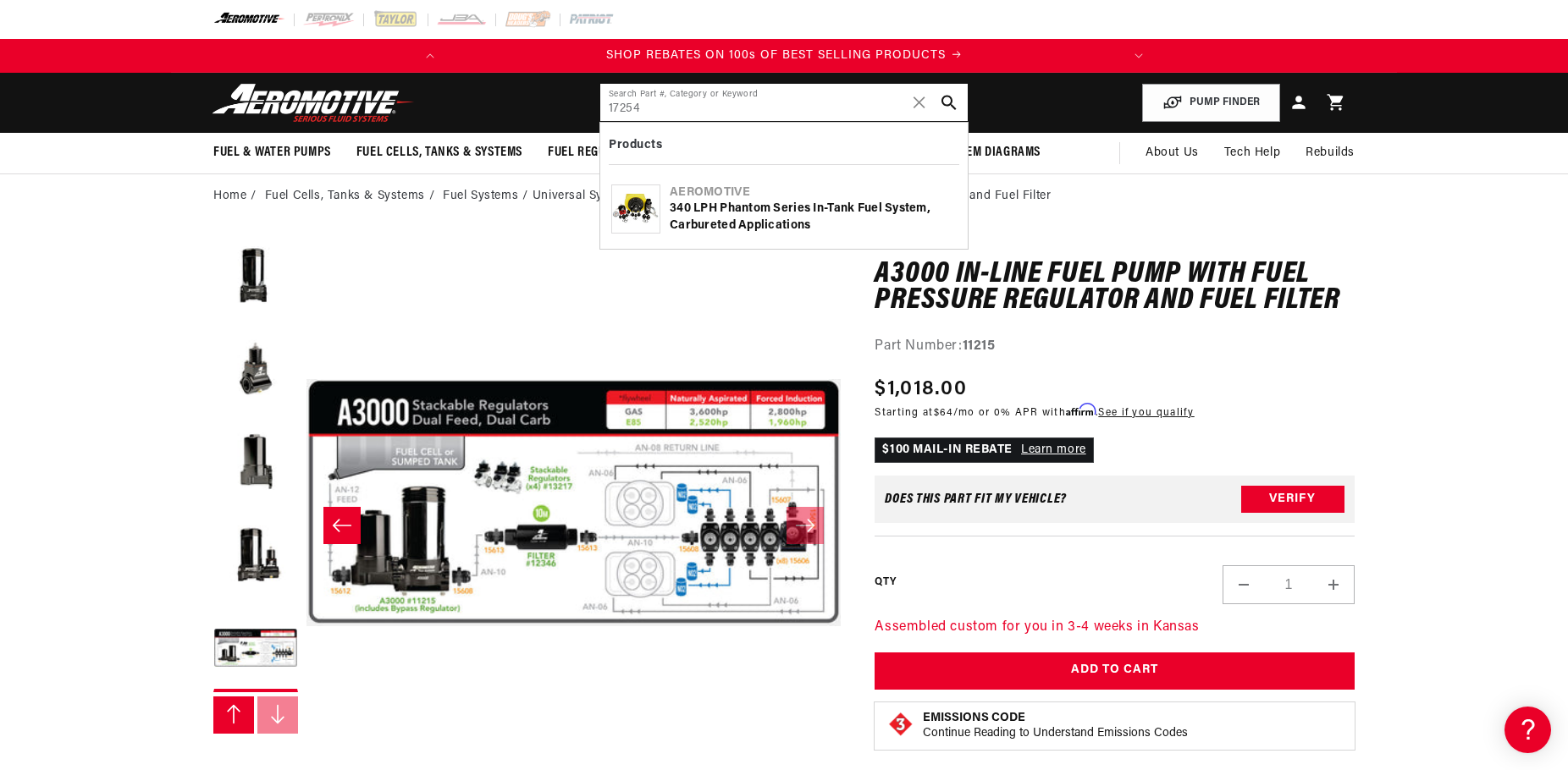 type on "17254" 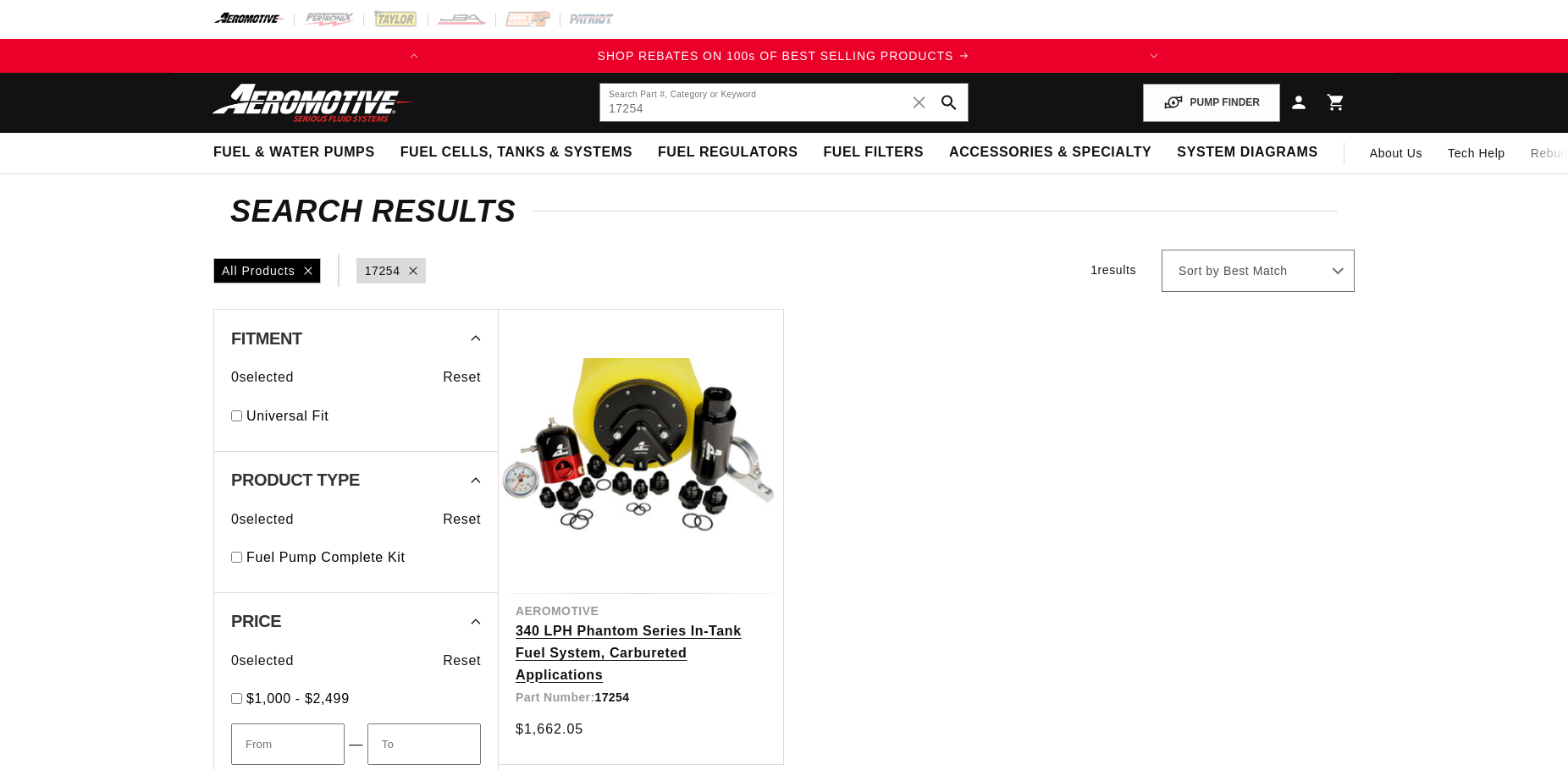 scroll, scrollTop: 0, scrollLeft: 0, axis: both 